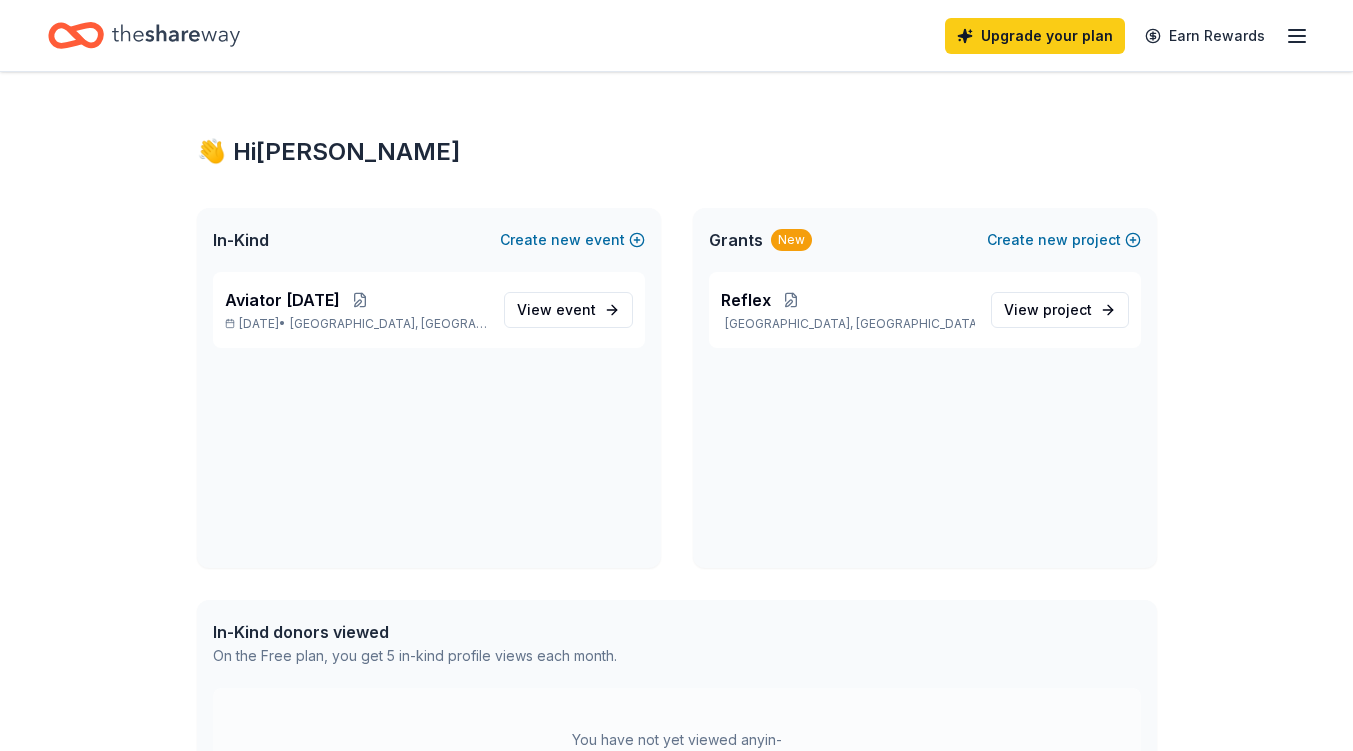 scroll, scrollTop: 0, scrollLeft: 0, axis: both 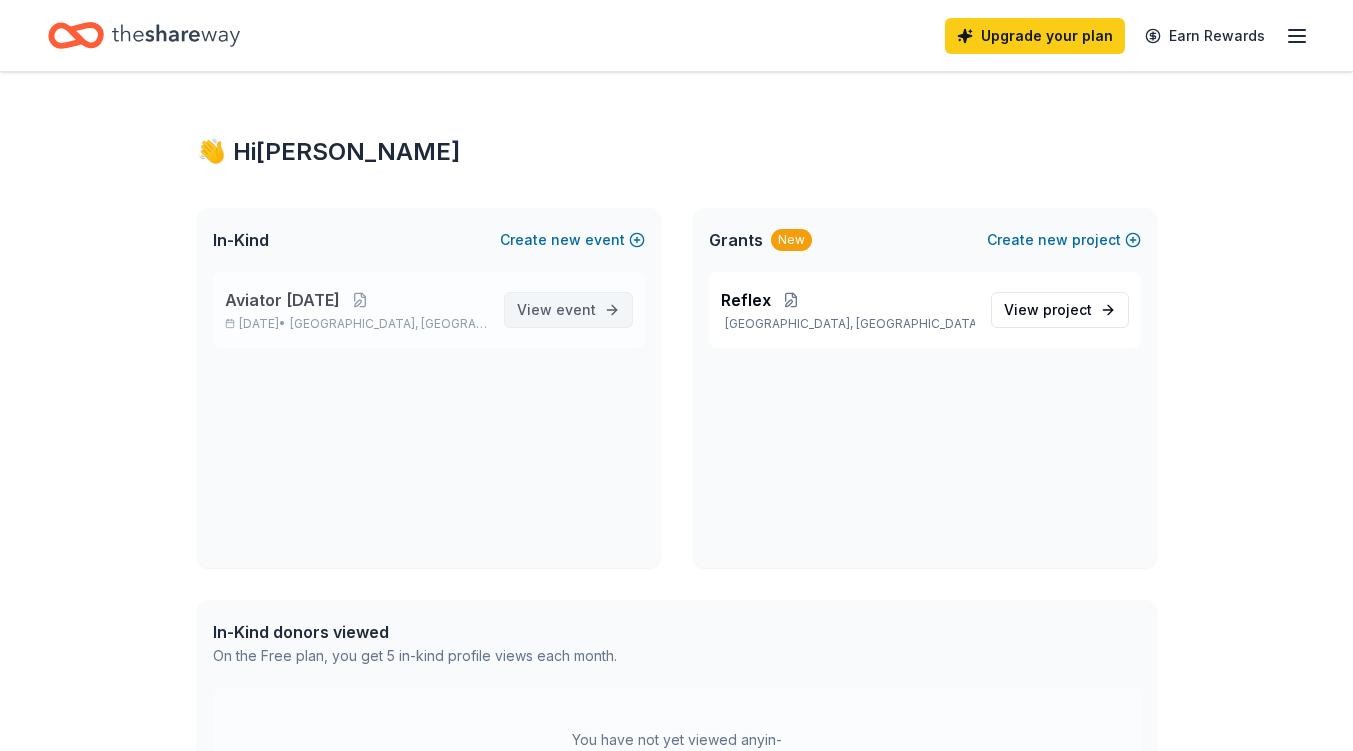 click on "View   event" at bounding box center [568, 310] 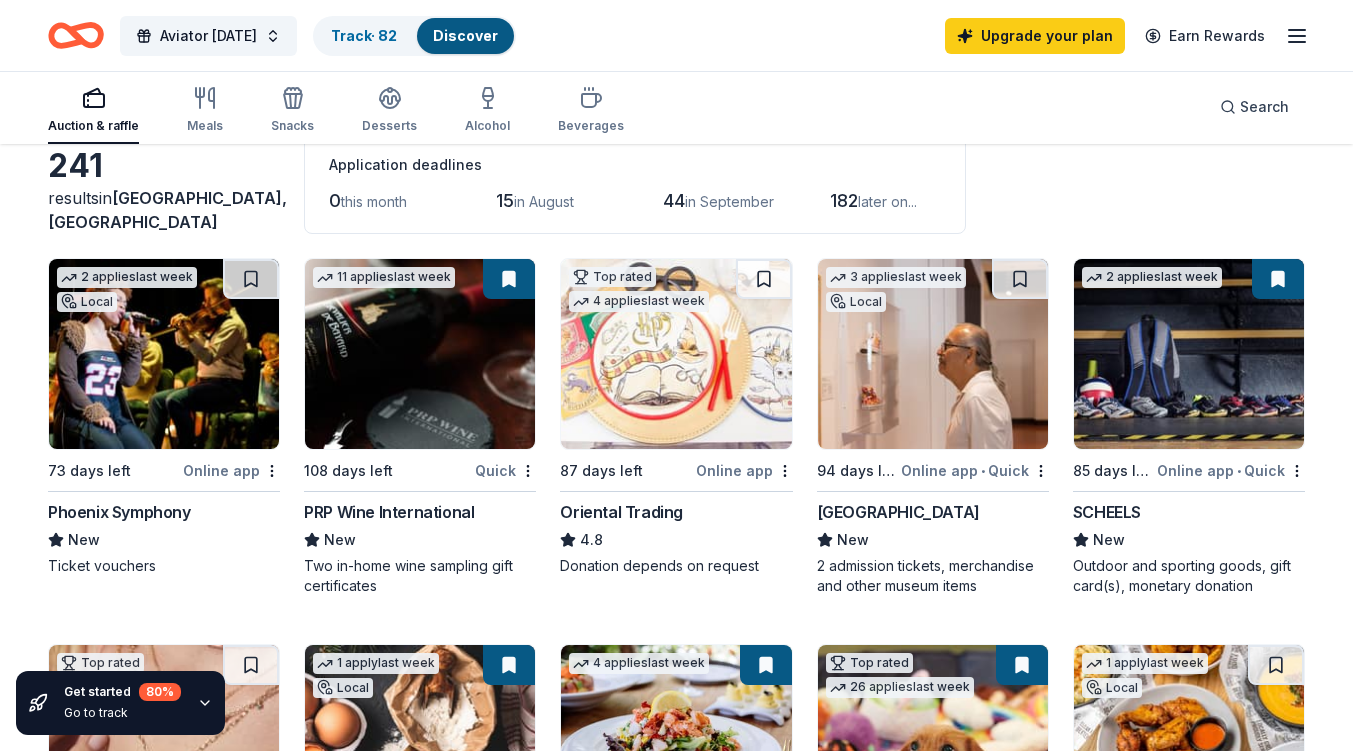 scroll, scrollTop: 129, scrollLeft: 0, axis: vertical 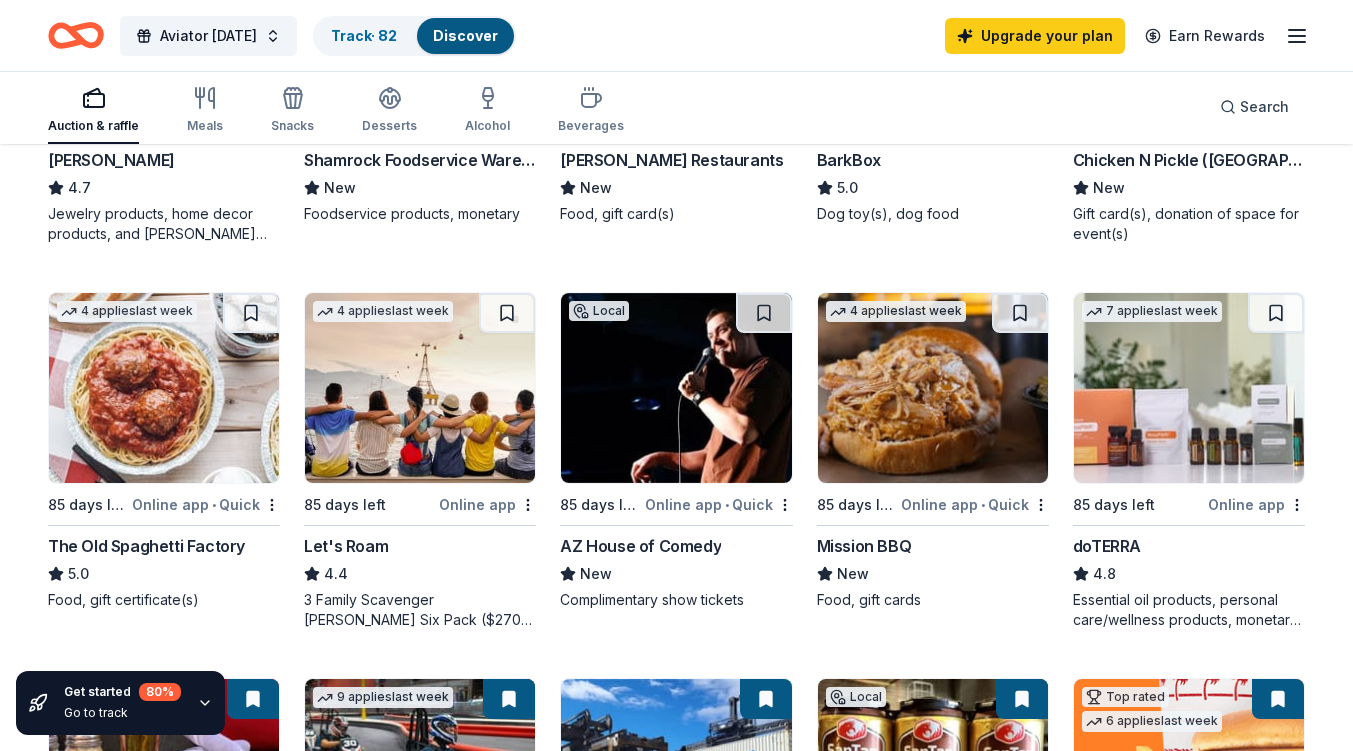 click on "241 results  in  Mesa, AZ Application deadlines 0  this month 15  in August 44  in September 182  later on... 2   applies  last week Local 73 days left Online app Phoenix Symphony New Ticket vouchers 11   applies  last week 108 days left Quick PRP Wine International New Two in-home wine sampling gift certificates Top rated 4   applies  last week 87 days left Online app Oriental Trading 4.8 Donation depends on request 3   applies  last week Local 94 days left Online app • Quick Heard Museum New 2 admission tickets, merchandise and other museum items 2   applies  last week 85 days left Online app • Quick SCHEELS New Outdoor and sporting goods, gift card(s), monetary donation Top rated 16   applies  last week 55 days left Online app Kendra Scott 4.7 Jewelry products, home decor products, and Kendra Gives Back event in-store or online (or both!) where 20% of the proceeds will support the cause or people you care about. 1   apply  last week Local 85 days left Online app Shamrock Foodservice Warehouse New 4" at bounding box center (676, 582) 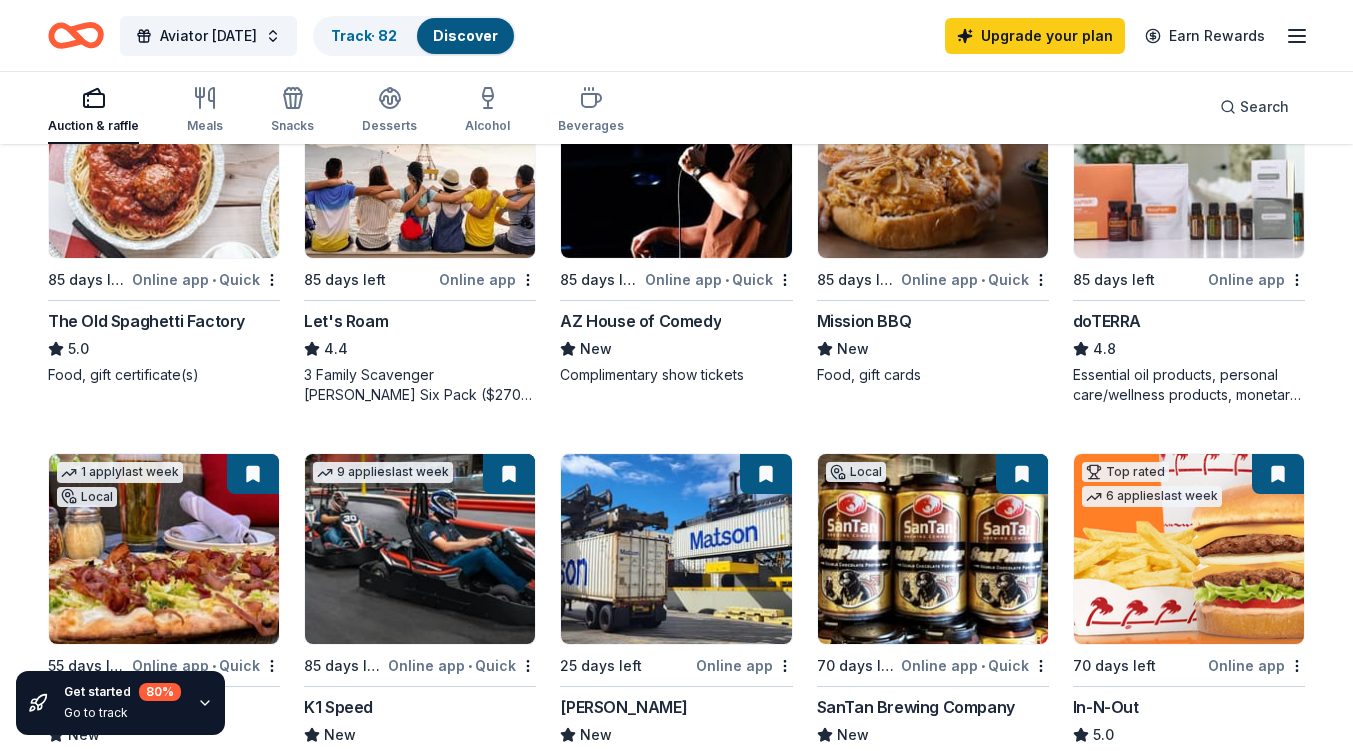 scroll, scrollTop: 1096, scrollLeft: 0, axis: vertical 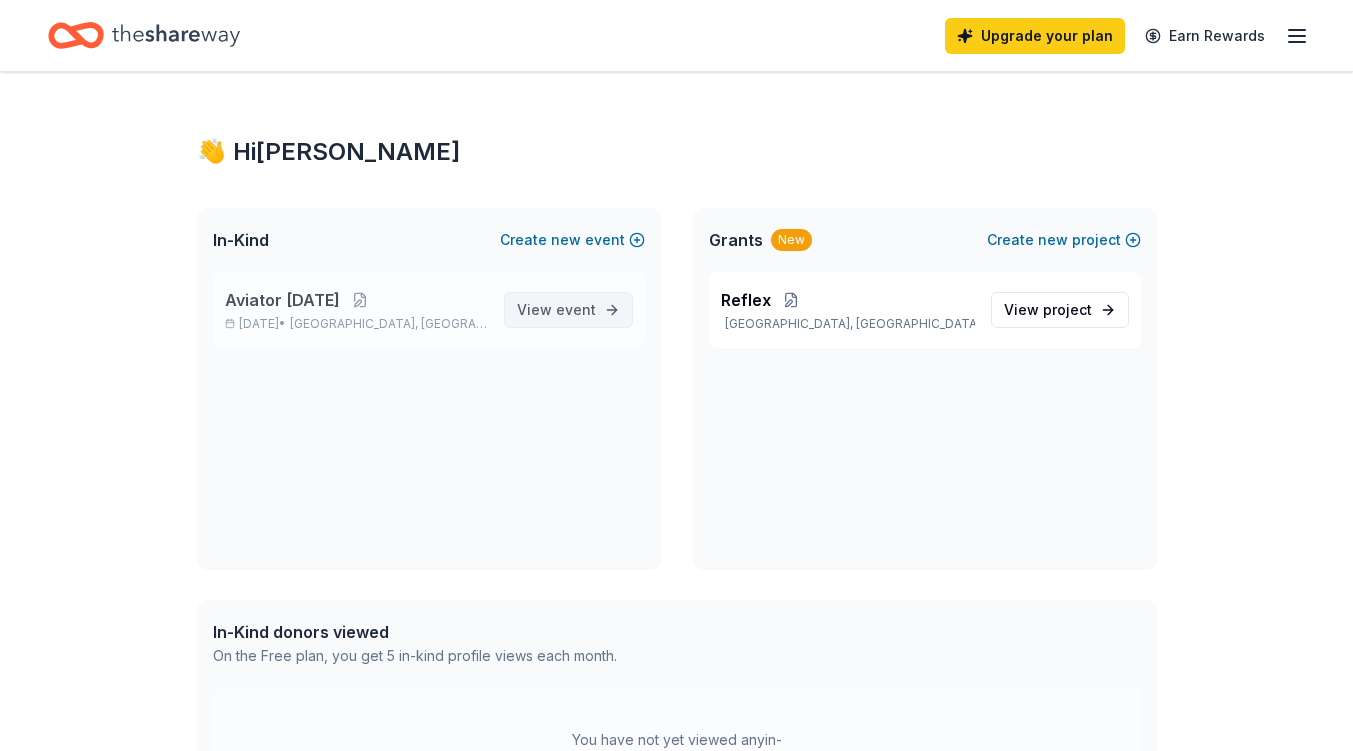 click on "View   event" at bounding box center (556, 310) 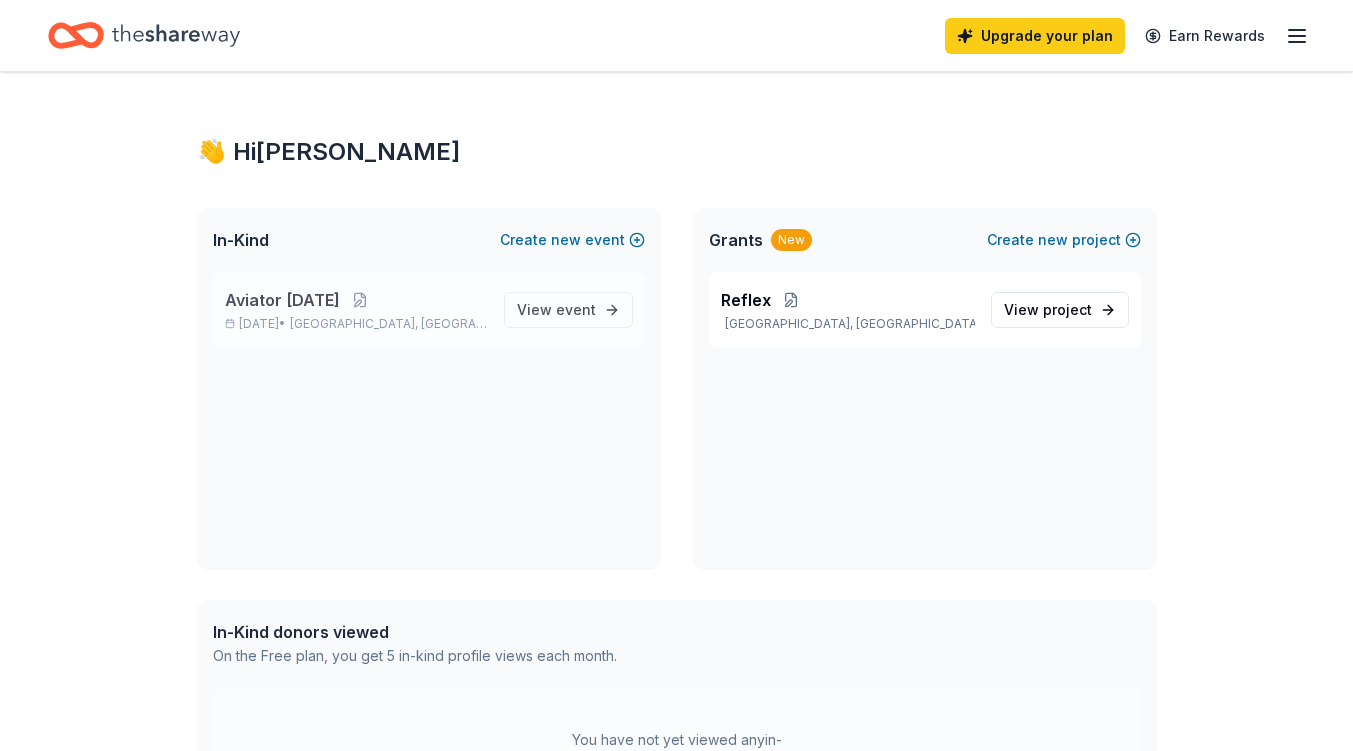 click on "Aviator Carnival Nov 07, 2025  •  Mesa, AZ" at bounding box center [356, 310] 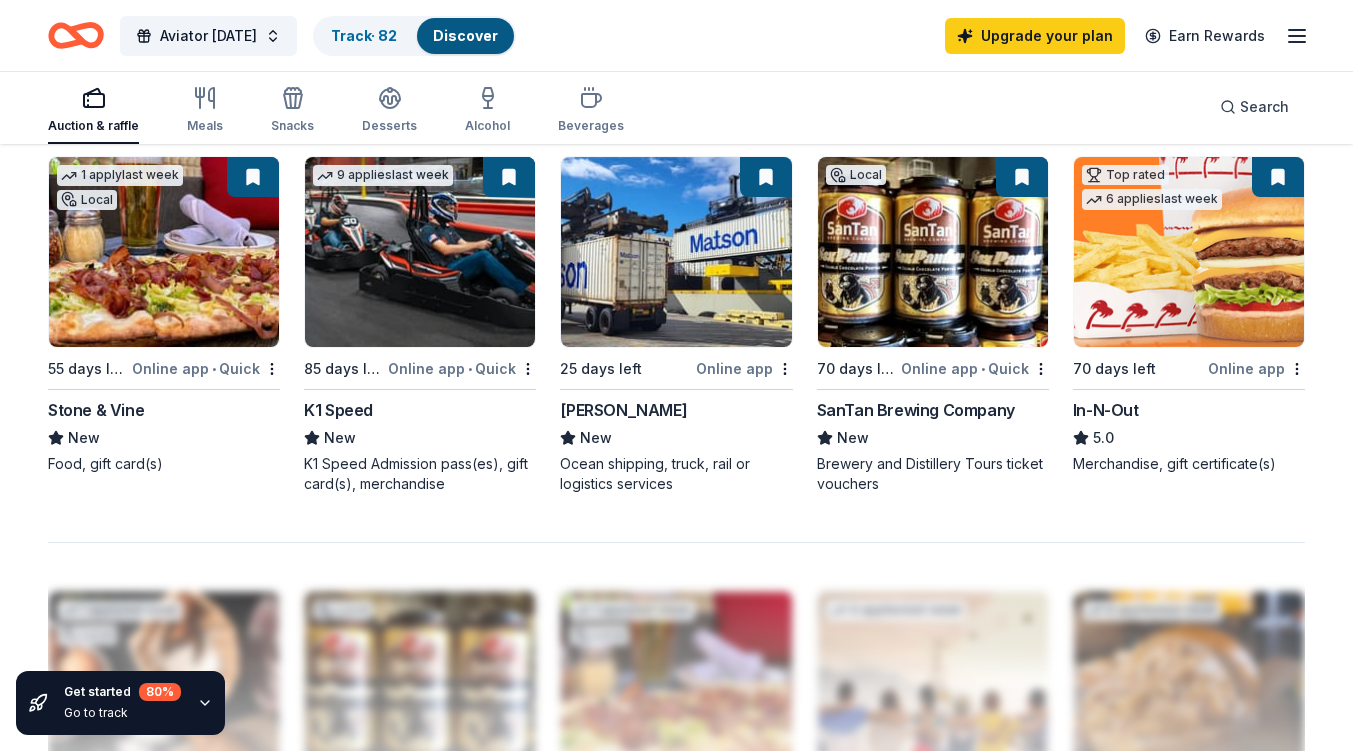 scroll, scrollTop: 1373, scrollLeft: 0, axis: vertical 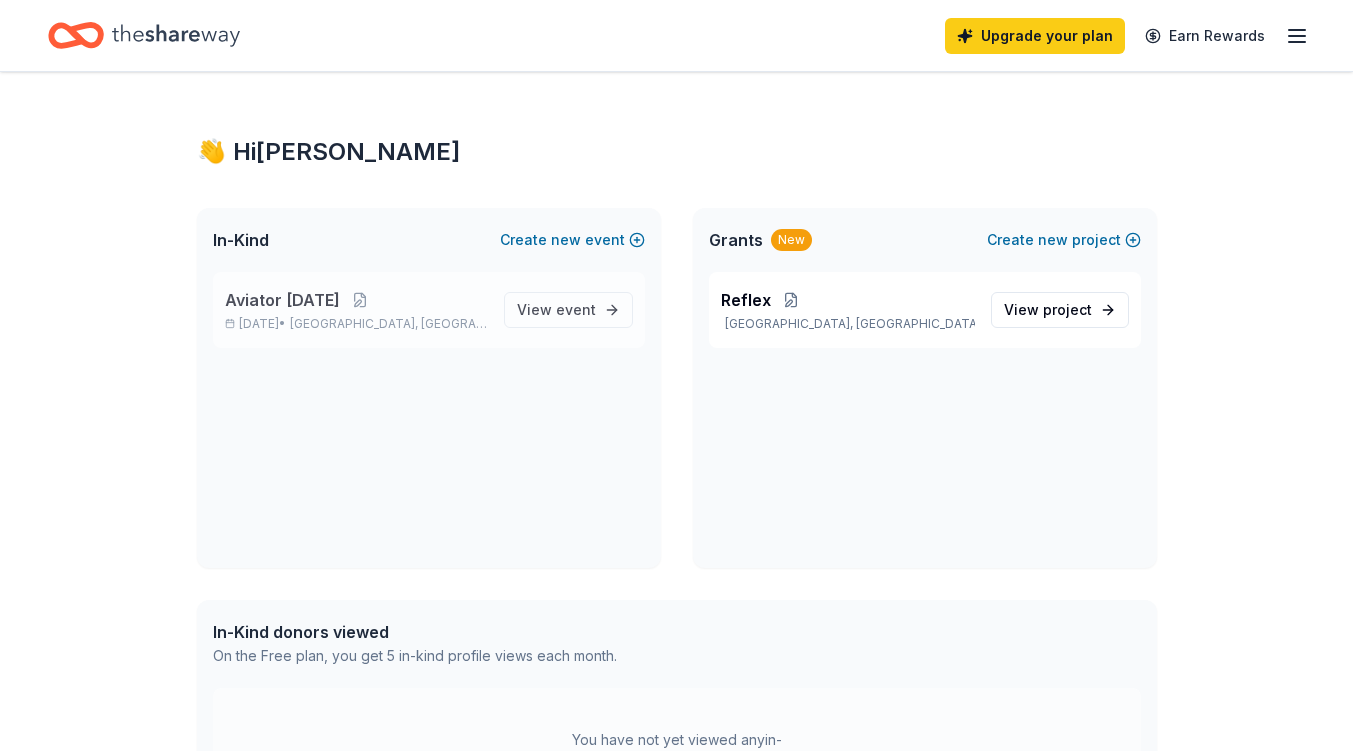 click on "Aviator [DATE]" at bounding box center [282, 300] 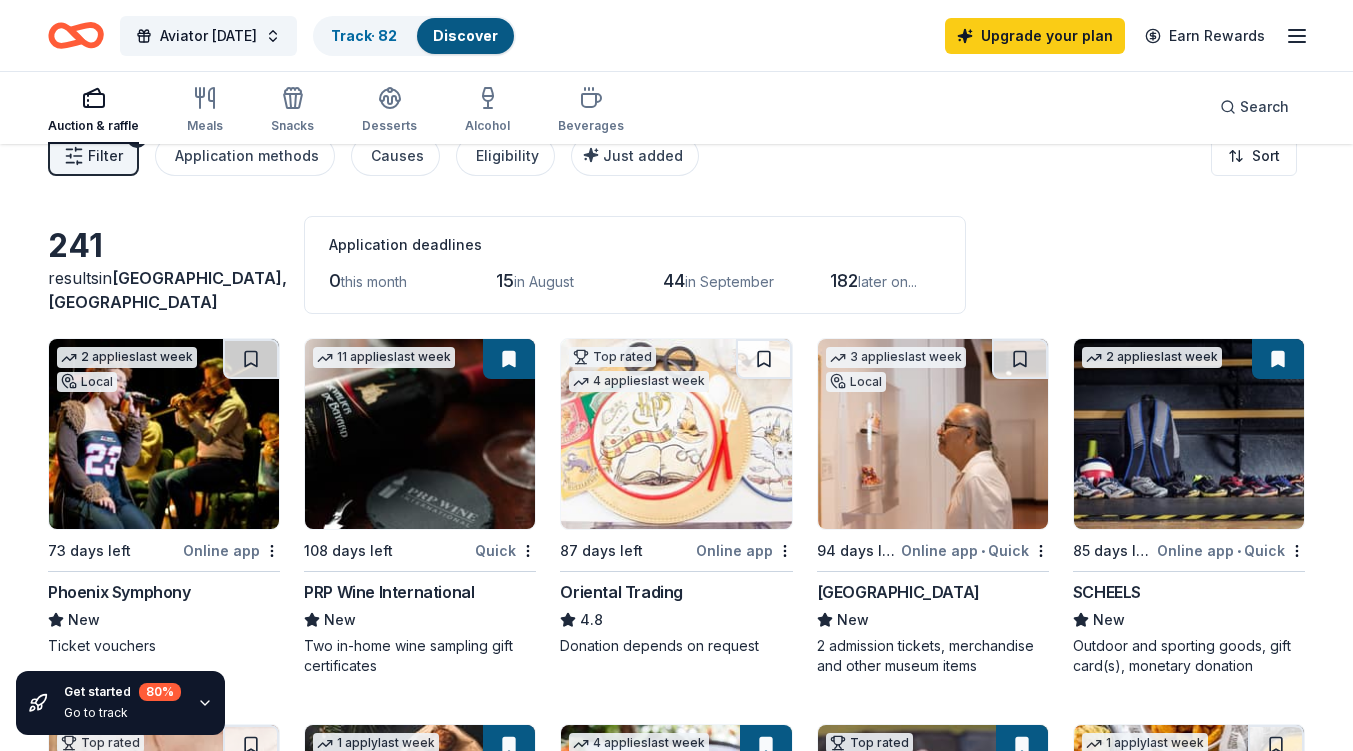 scroll, scrollTop: 0, scrollLeft: 0, axis: both 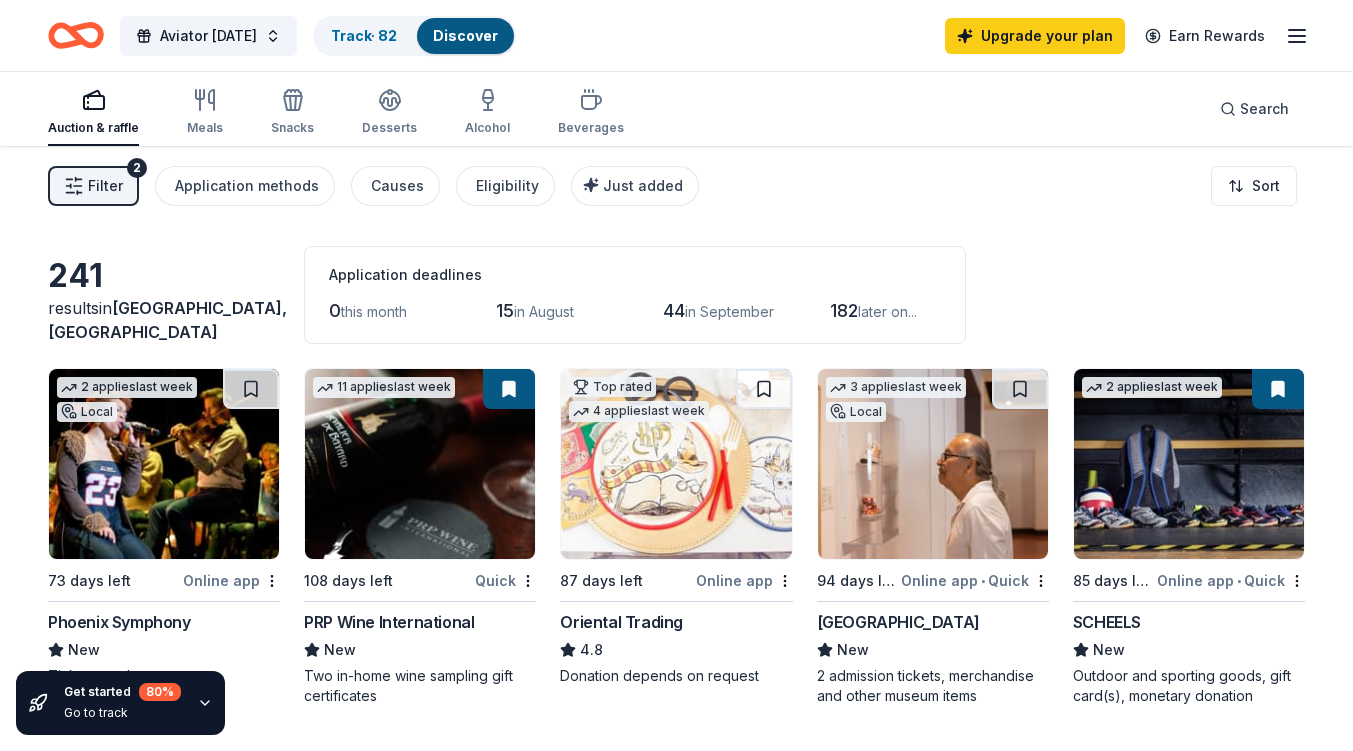 click at bounding box center [164, 464] 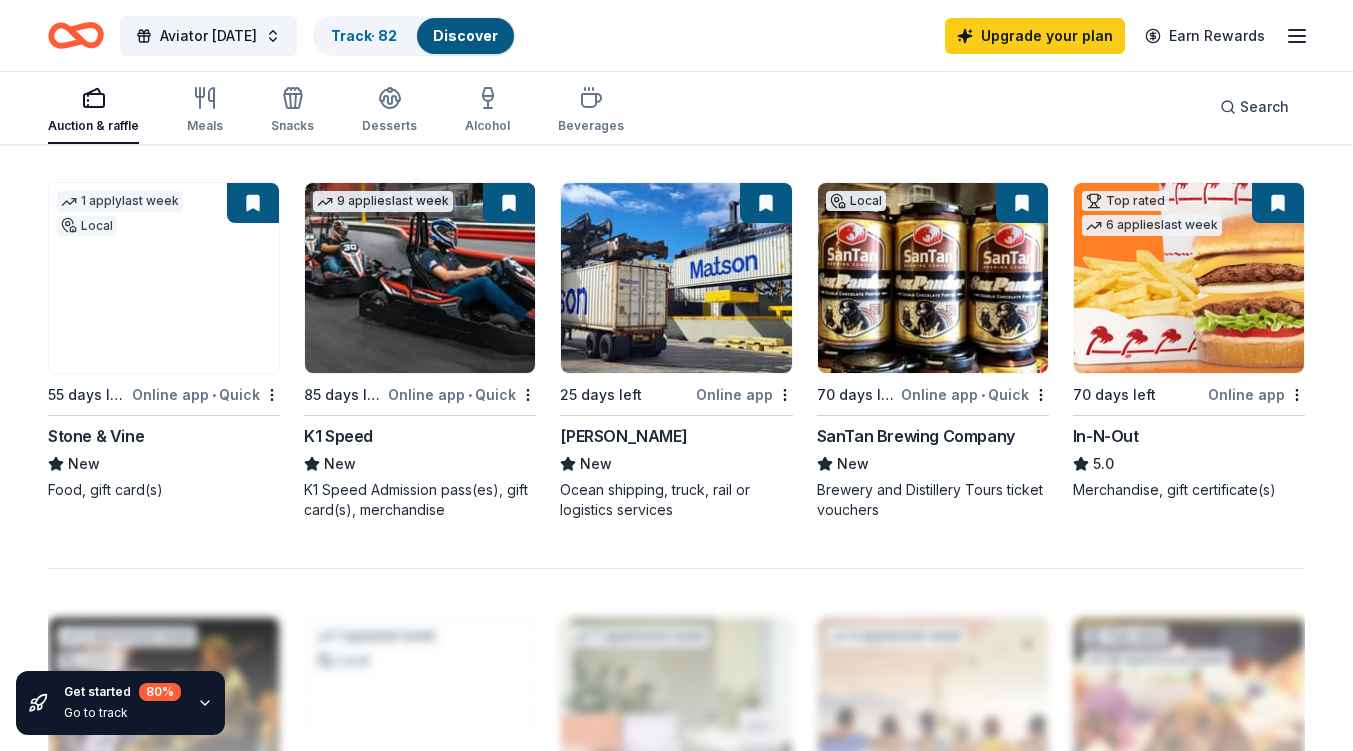 scroll, scrollTop: 1347, scrollLeft: 0, axis: vertical 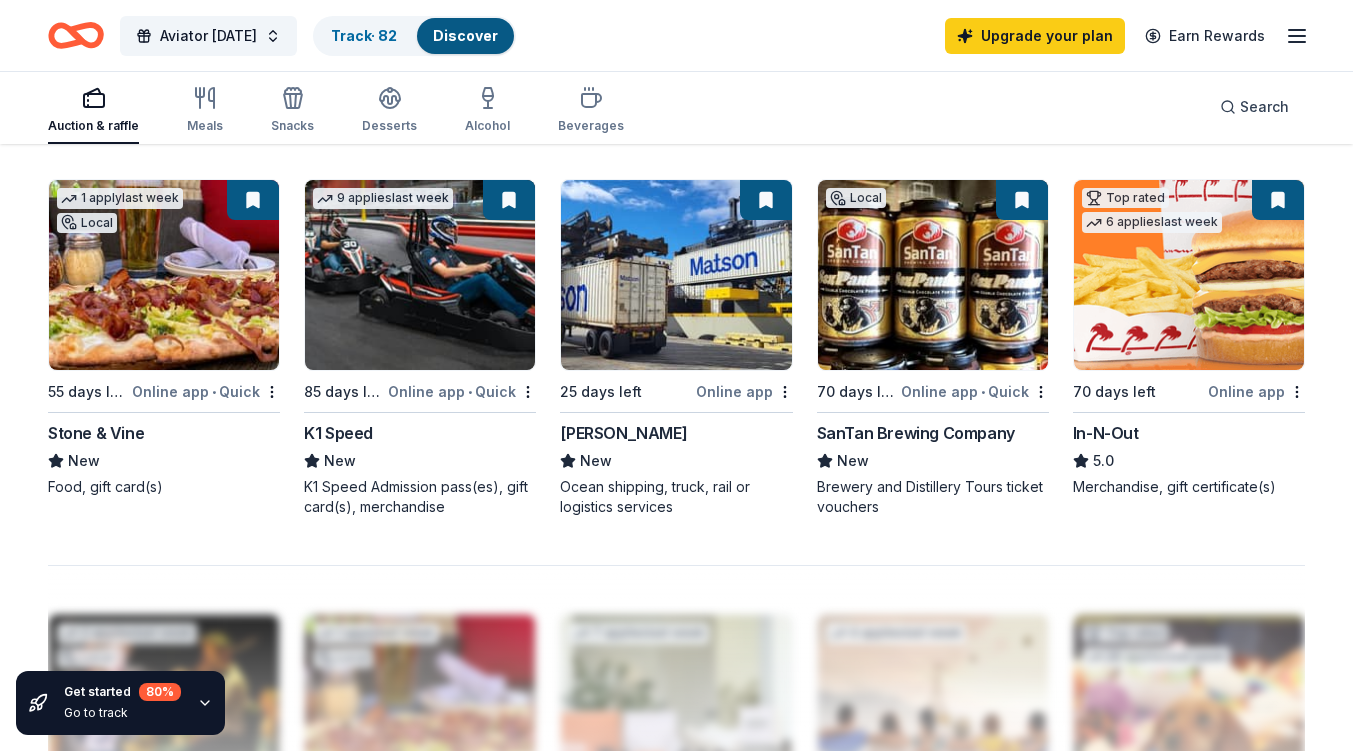 click at bounding box center [420, 275] 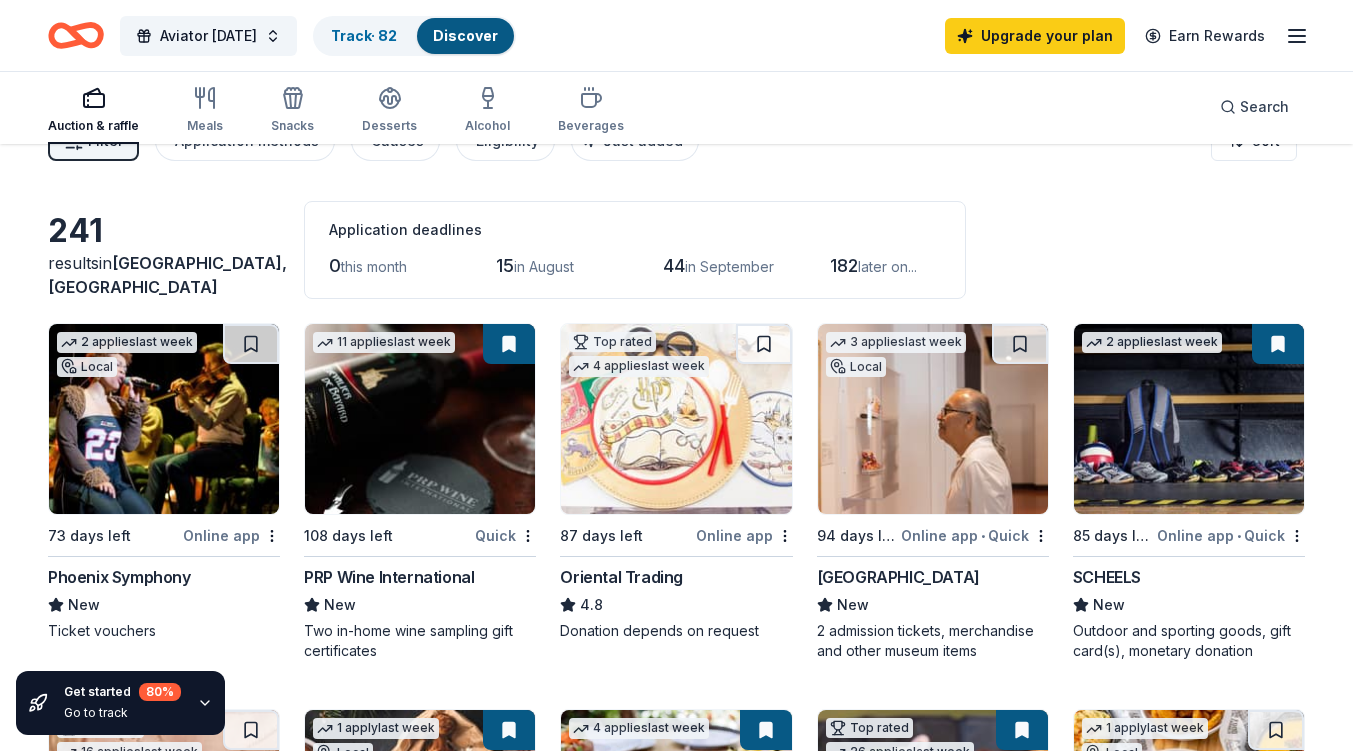 scroll, scrollTop: 0, scrollLeft: 0, axis: both 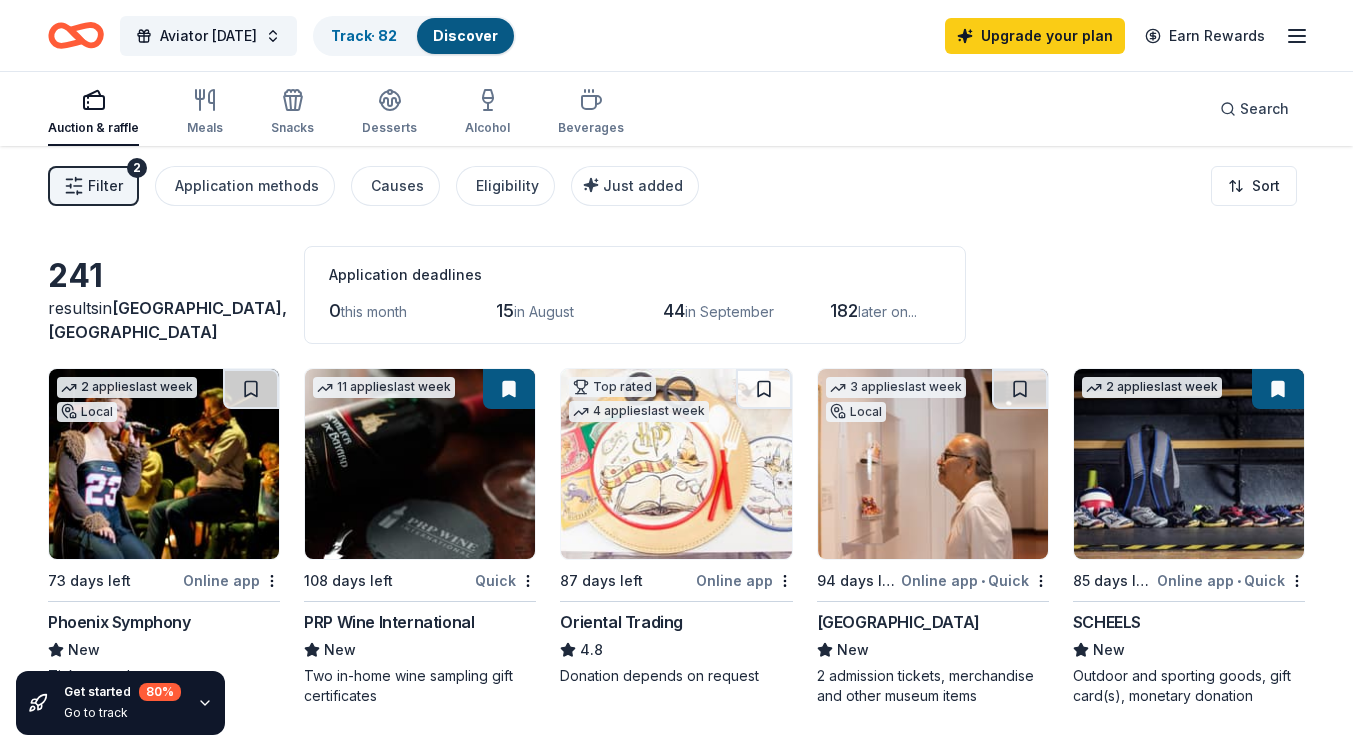 click at bounding box center (1189, 464) 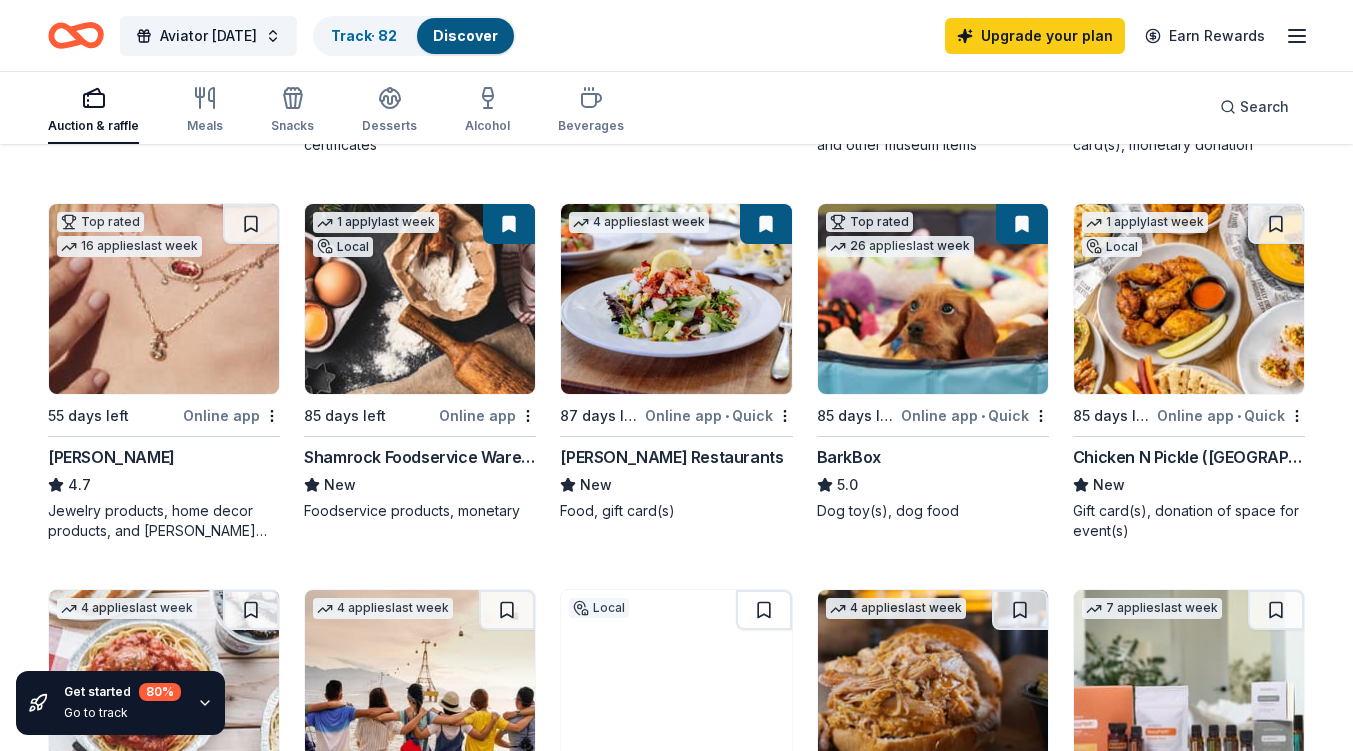 scroll, scrollTop: 560, scrollLeft: 0, axis: vertical 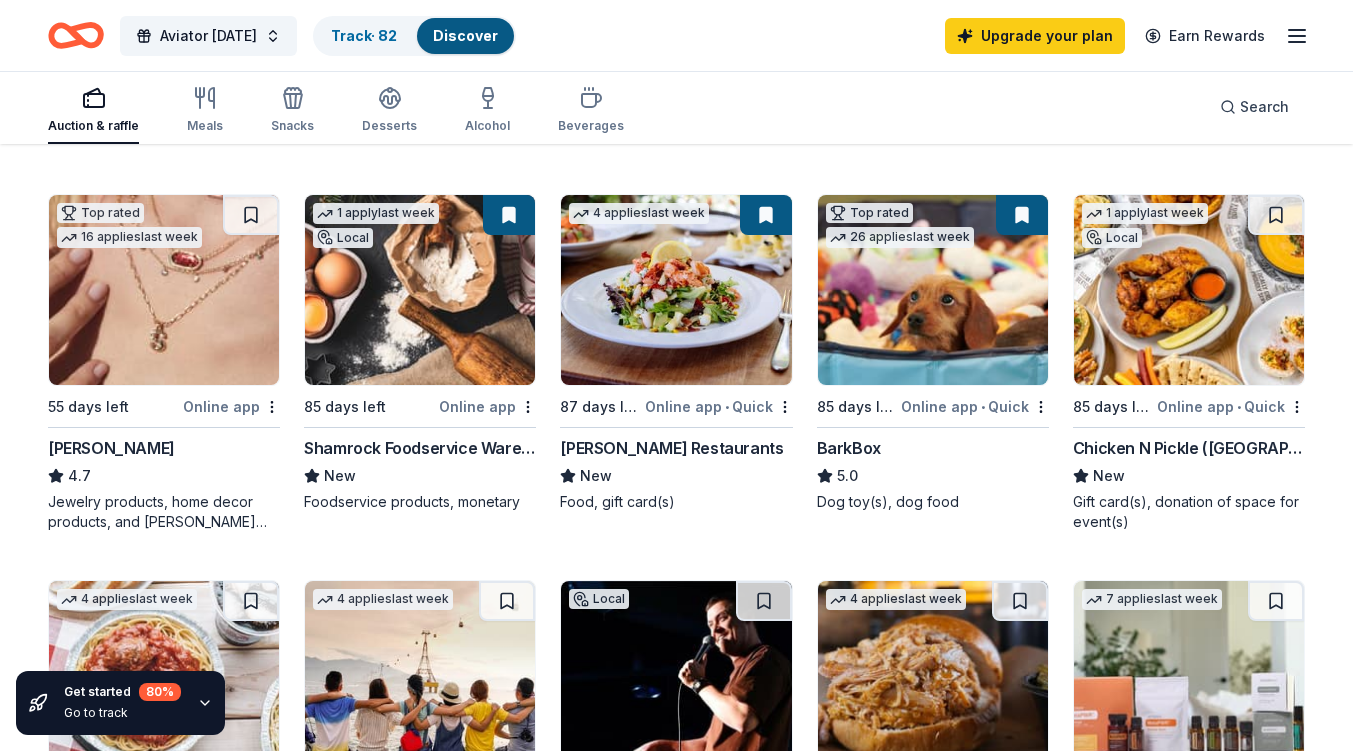 click at bounding box center (164, 290) 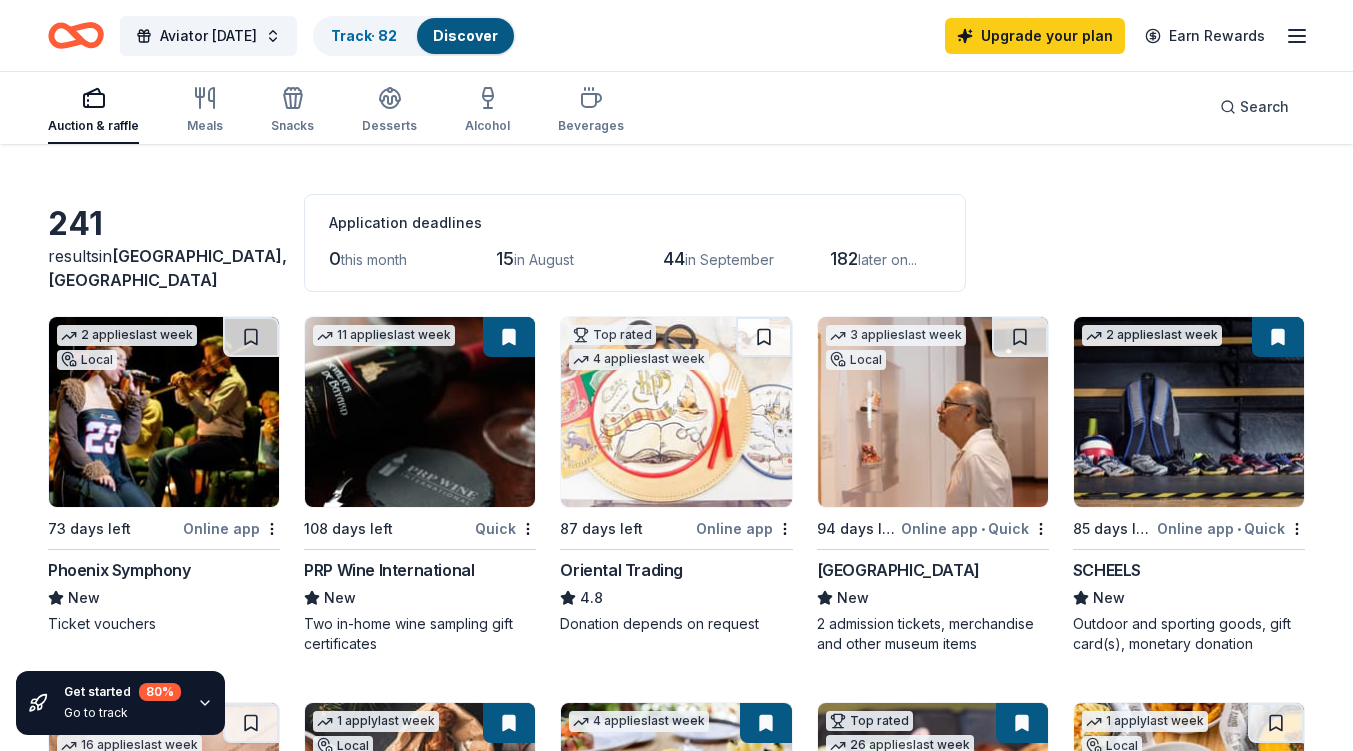 scroll, scrollTop: 61, scrollLeft: 0, axis: vertical 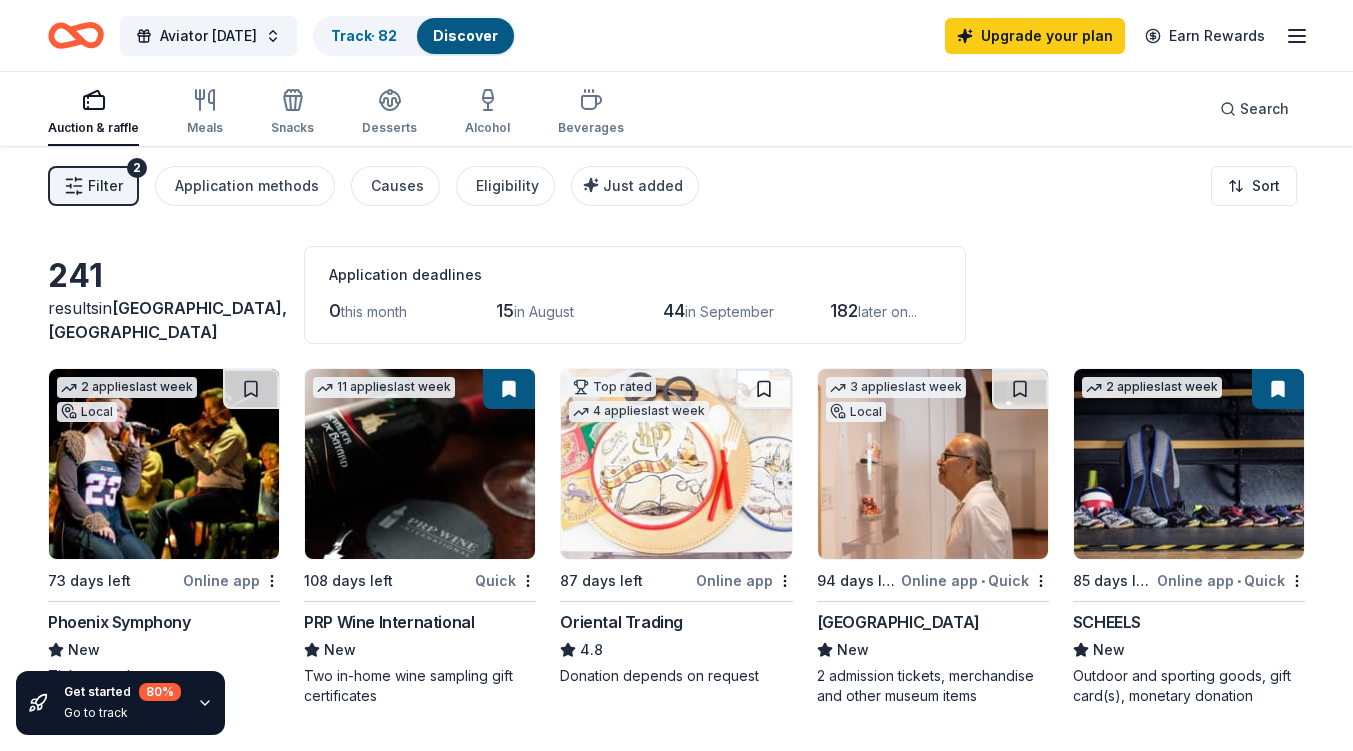 click at bounding box center [933, 464] 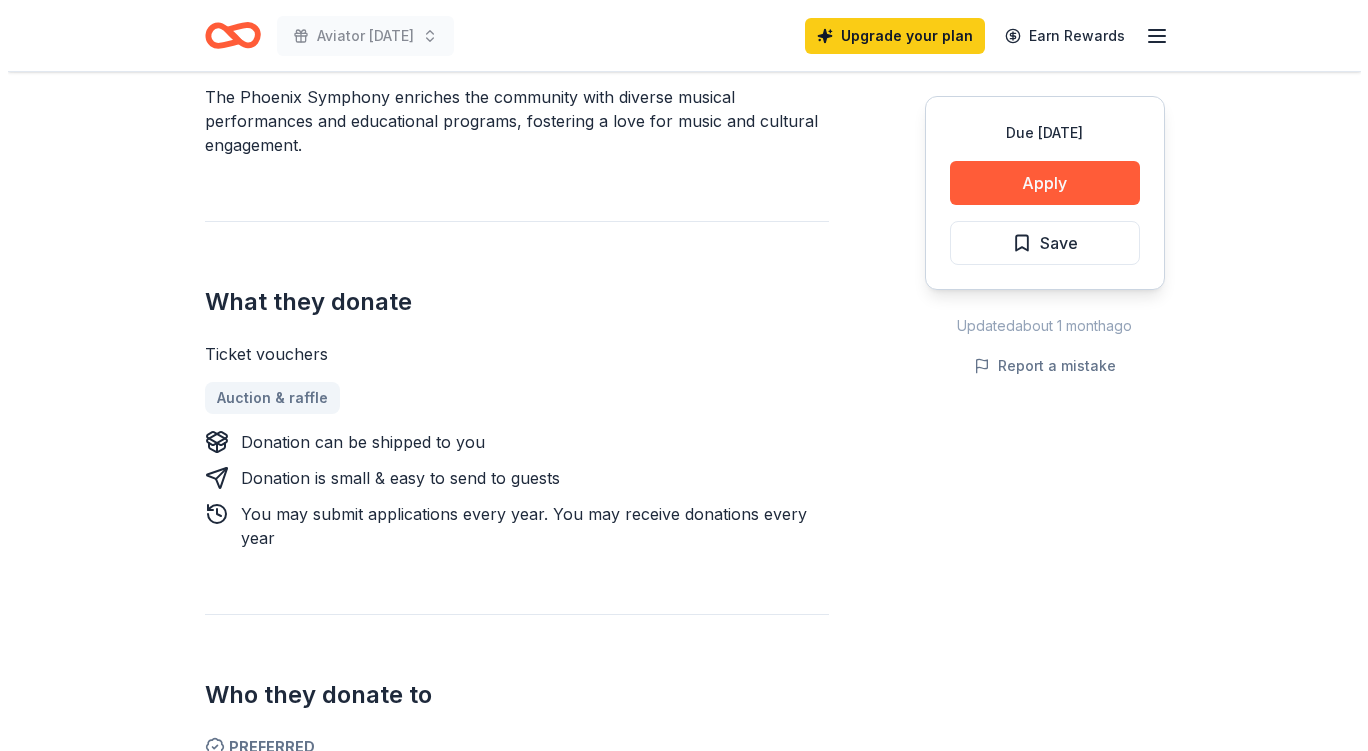 scroll, scrollTop: 628, scrollLeft: 0, axis: vertical 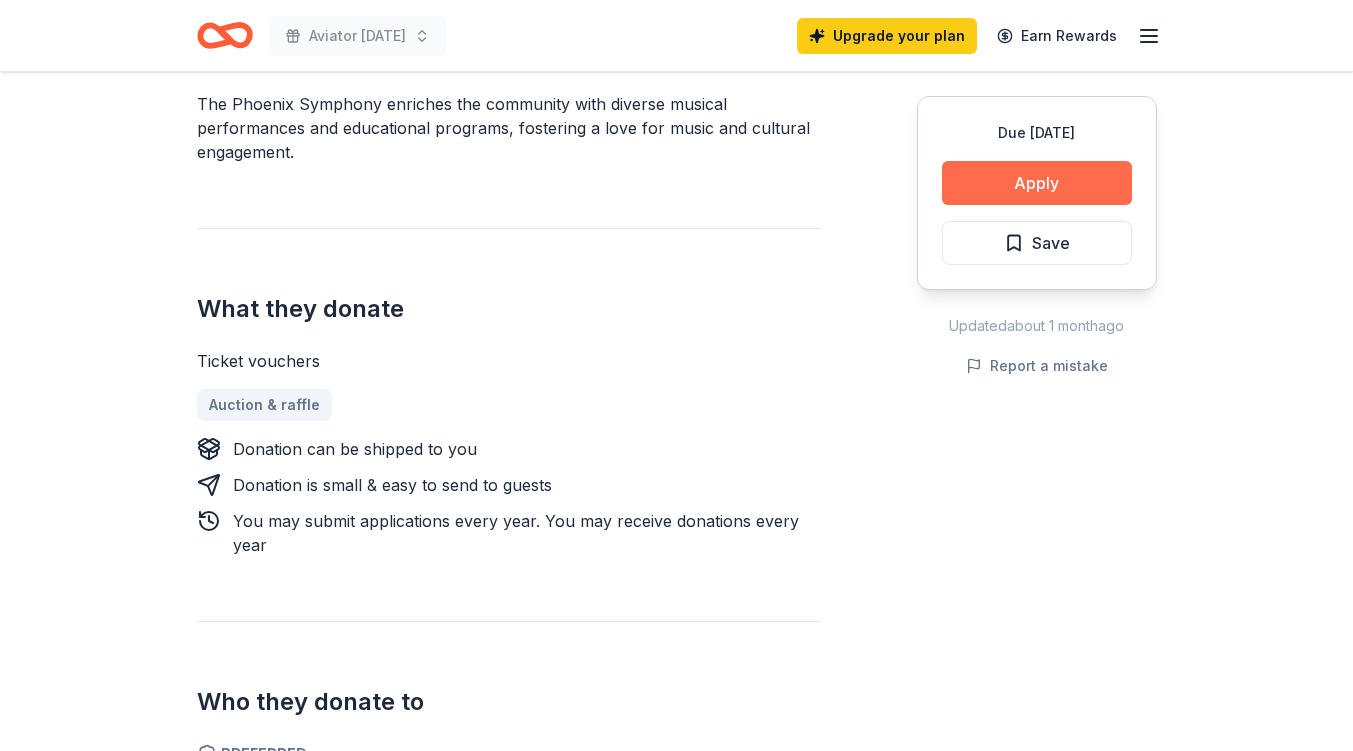click on "Apply" at bounding box center (1037, 183) 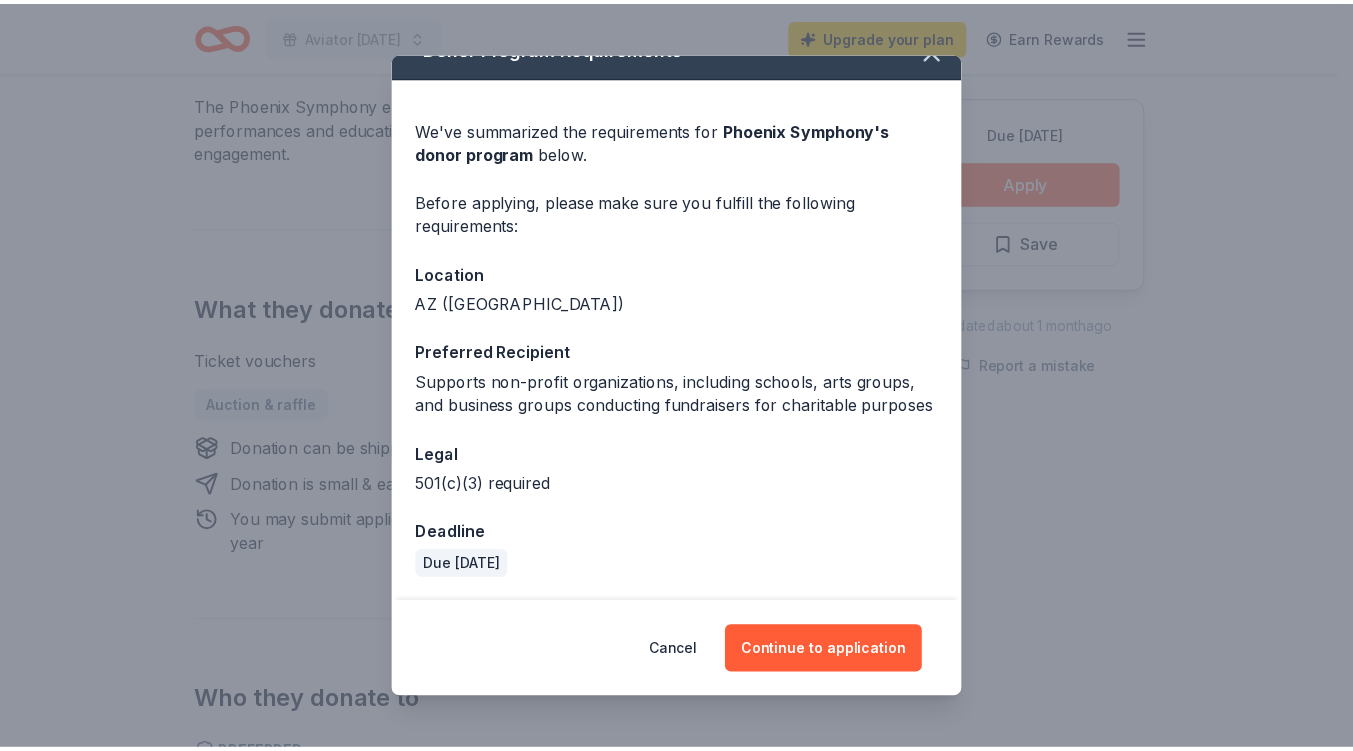 scroll, scrollTop: 55, scrollLeft: 0, axis: vertical 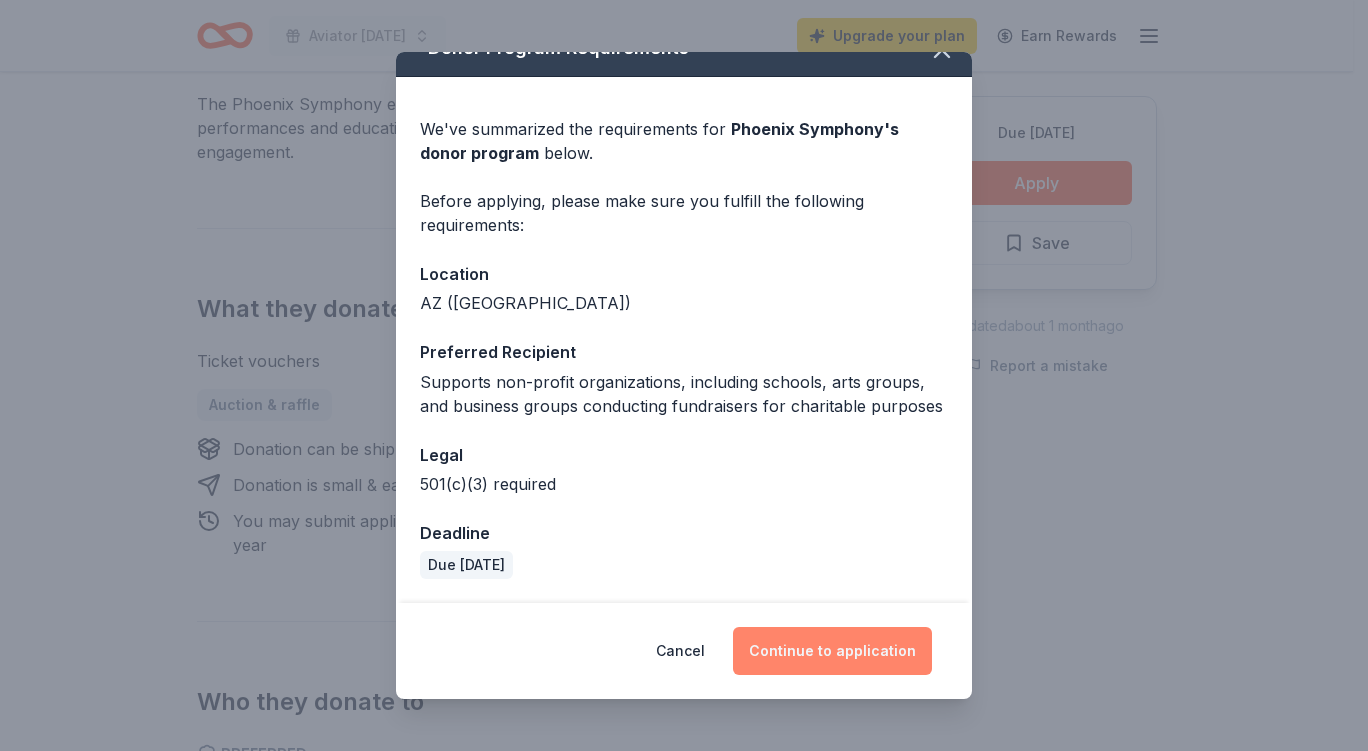 click on "Continue to application" at bounding box center [832, 651] 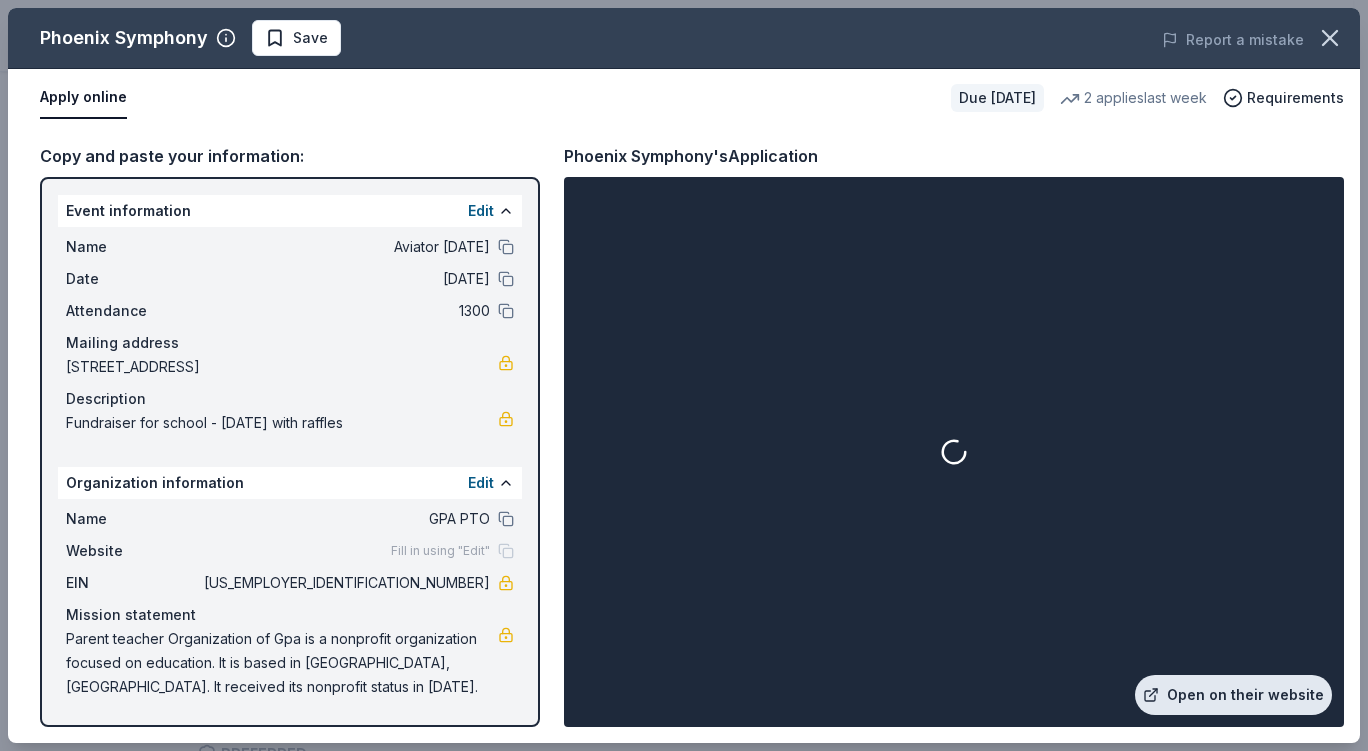 click on "Open on their website" at bounding box center (1233, 695) 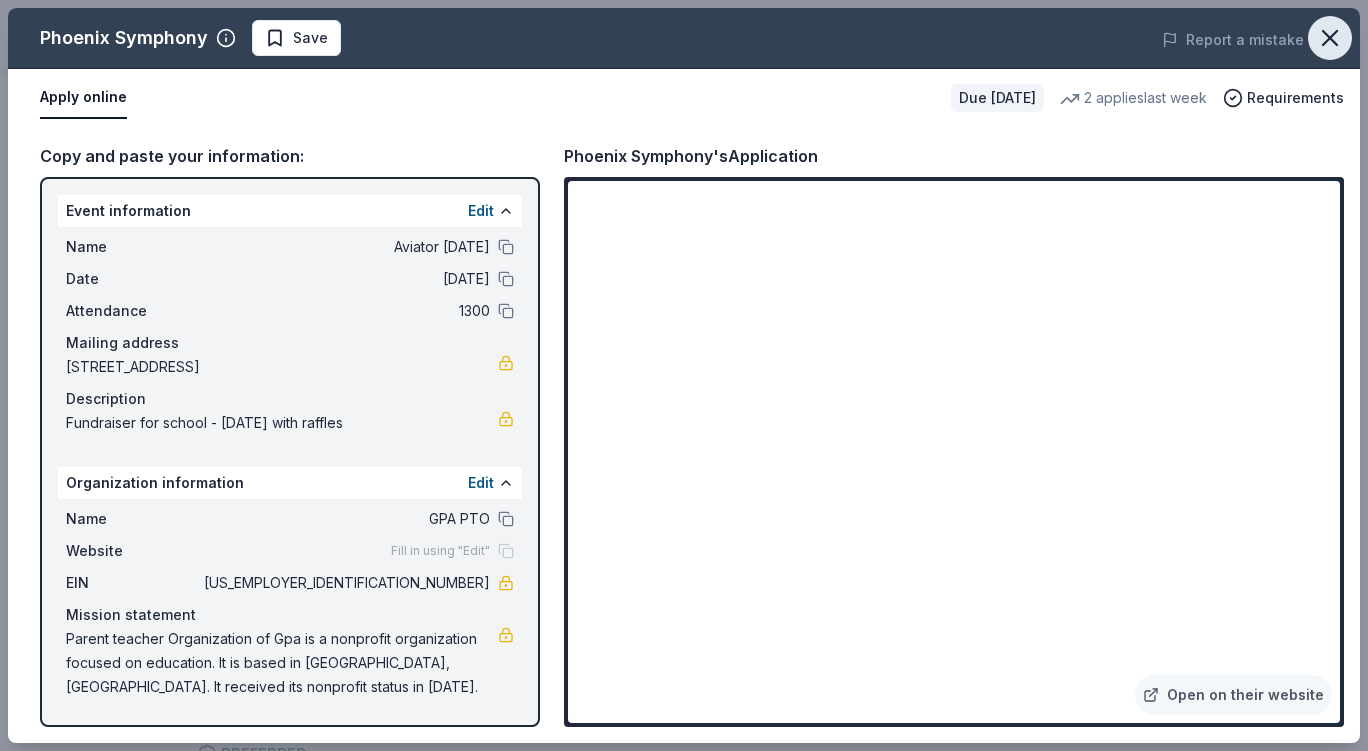 click 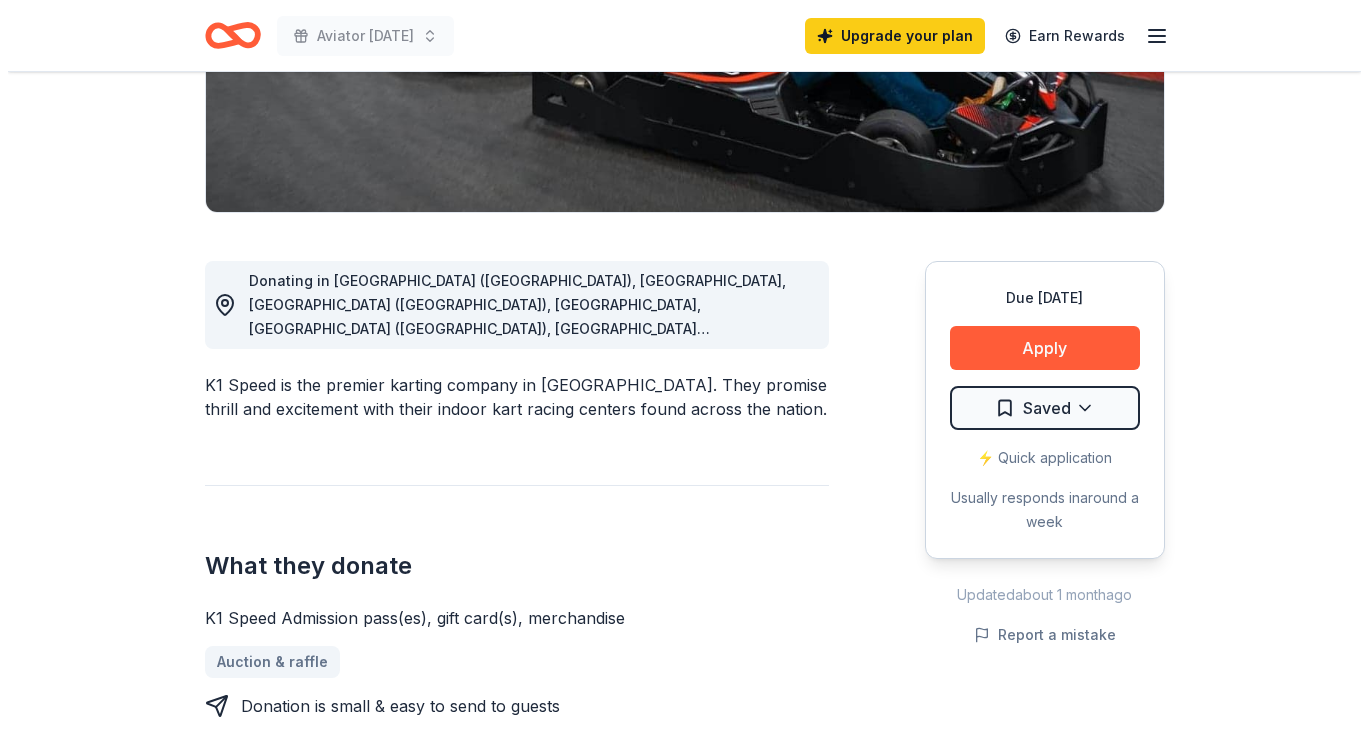 scroll, scrollTop: 402, scrollLeft: 0, axis: vertical 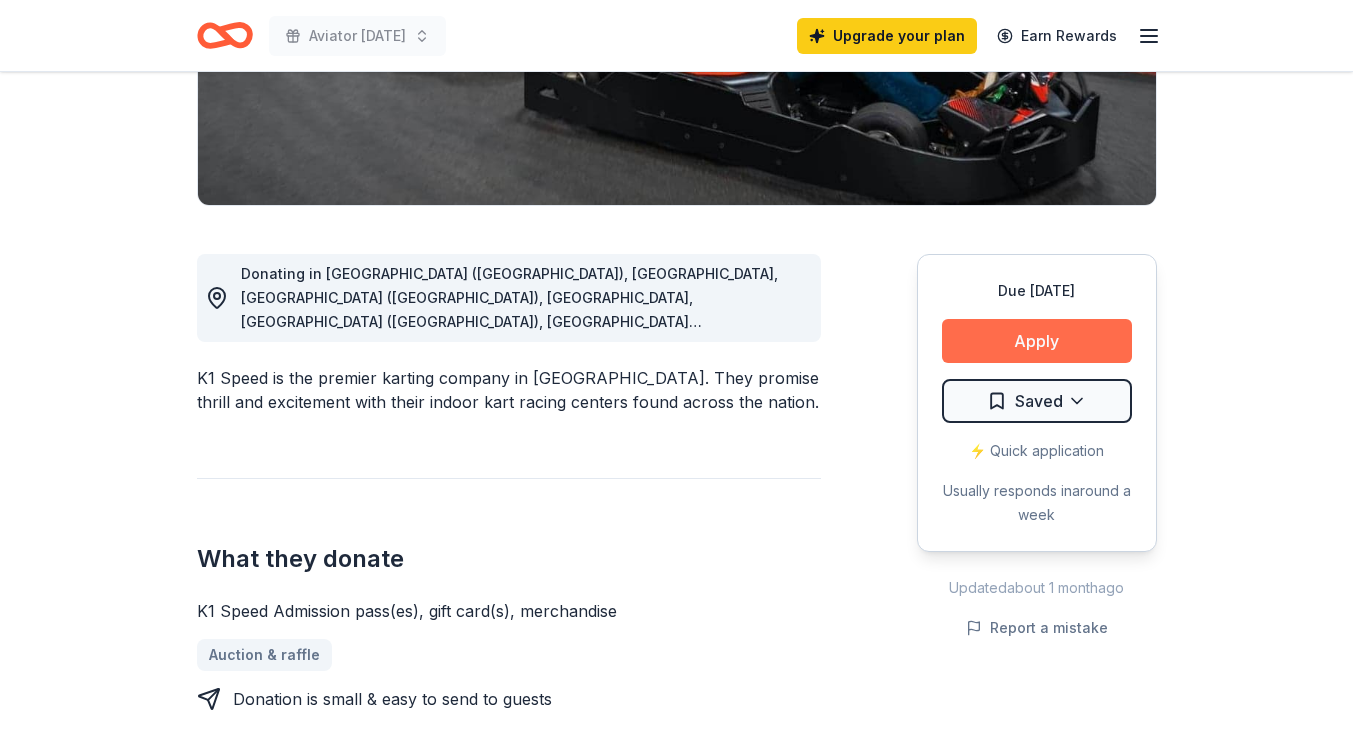 click on "Apply" at bounding box center [1037, 341] 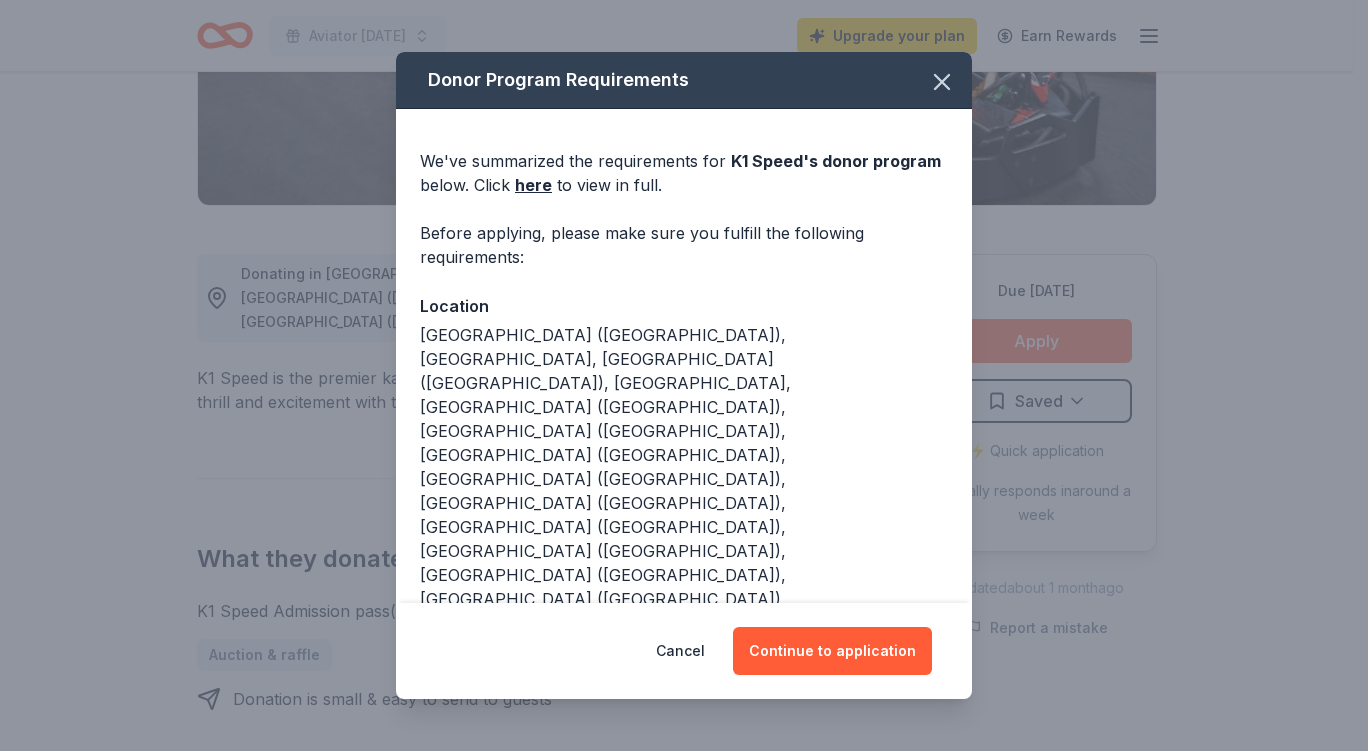 scroll, scrollTop: 29, scrollLeft: 0, axis: vertical 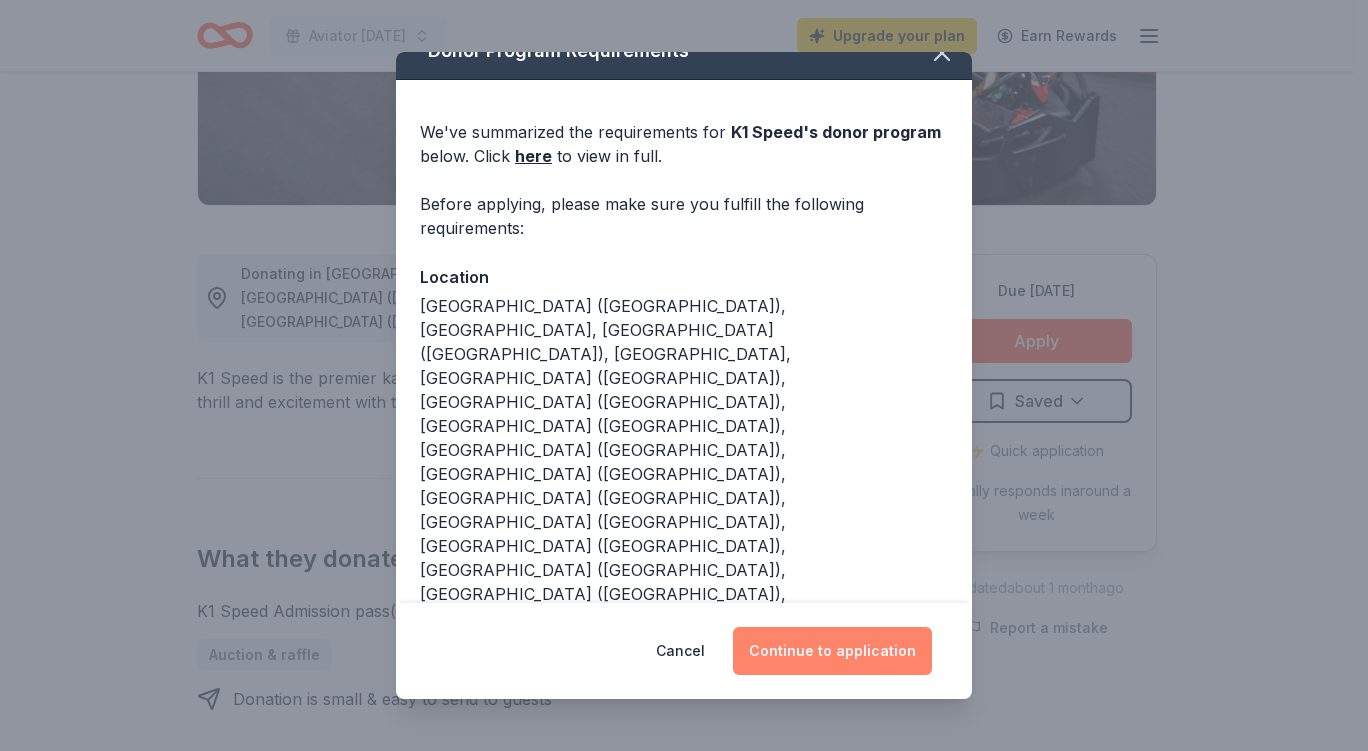 click on "Continue to application" at bounding box center [832, 651] 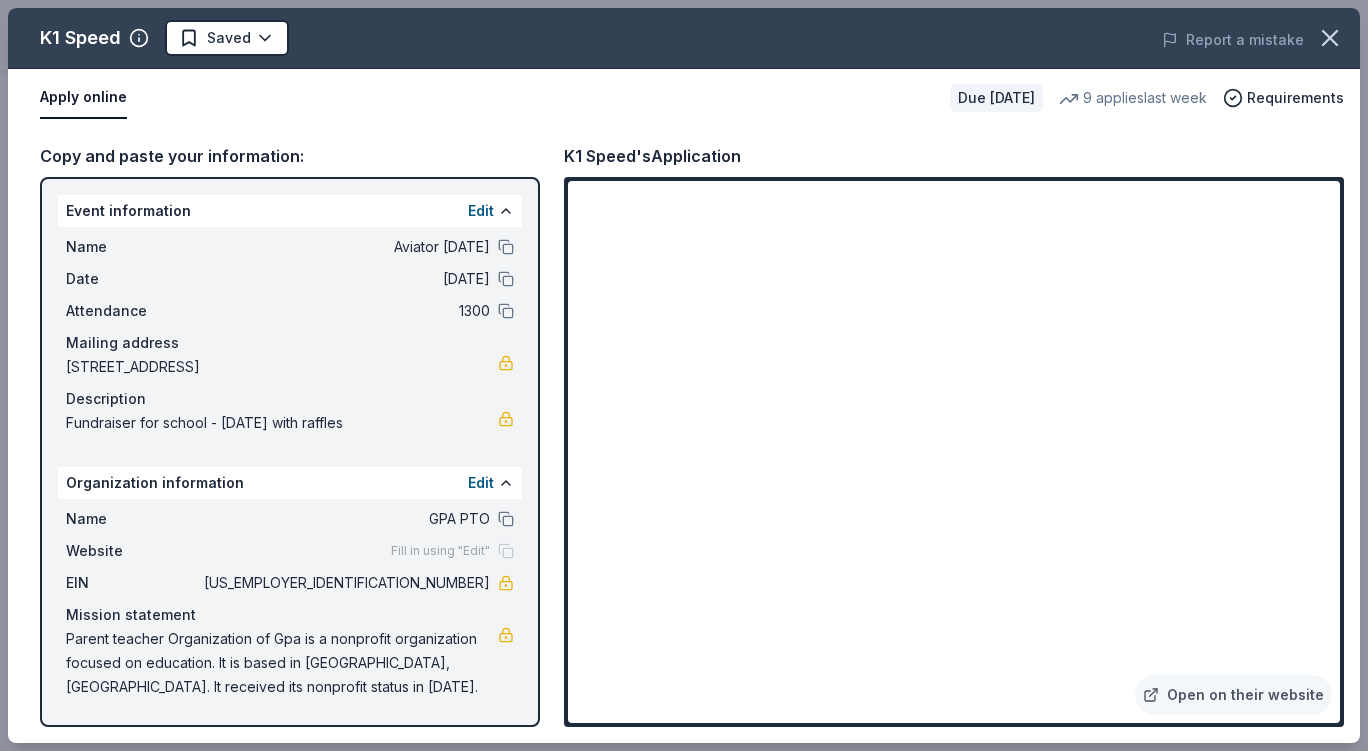 click on "[DATE]" at bounding box center [345, 279] 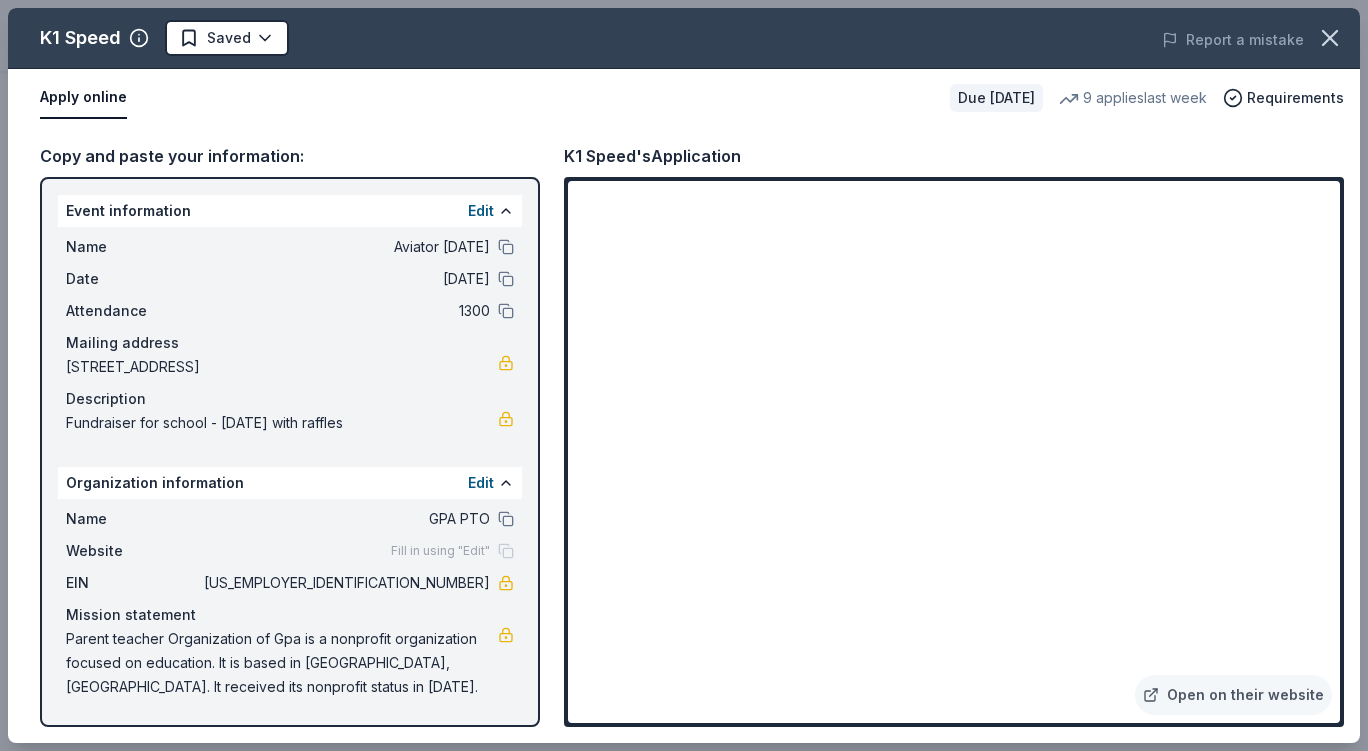 click on "[DATE]" at bounding box center (345, 279) 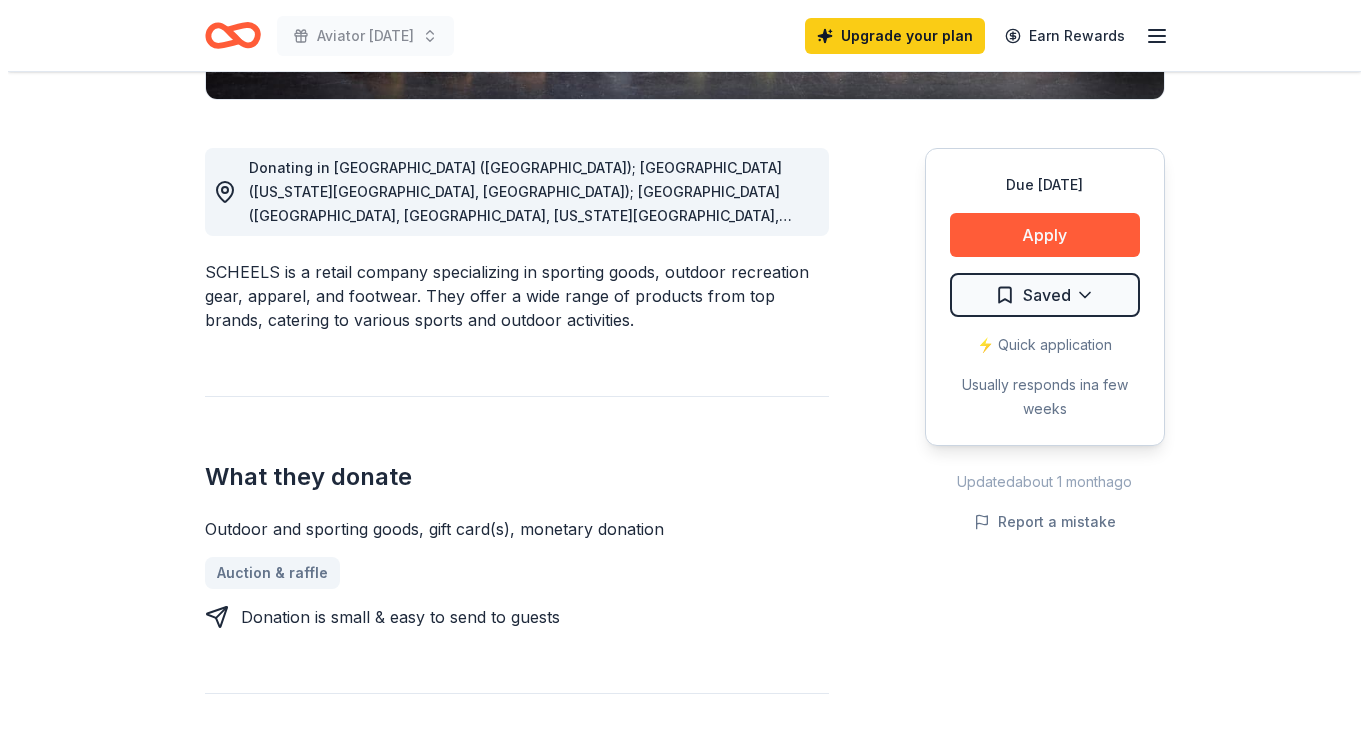 scroll, scrollTop: 513, scrollLeft: 0, axis: vertical 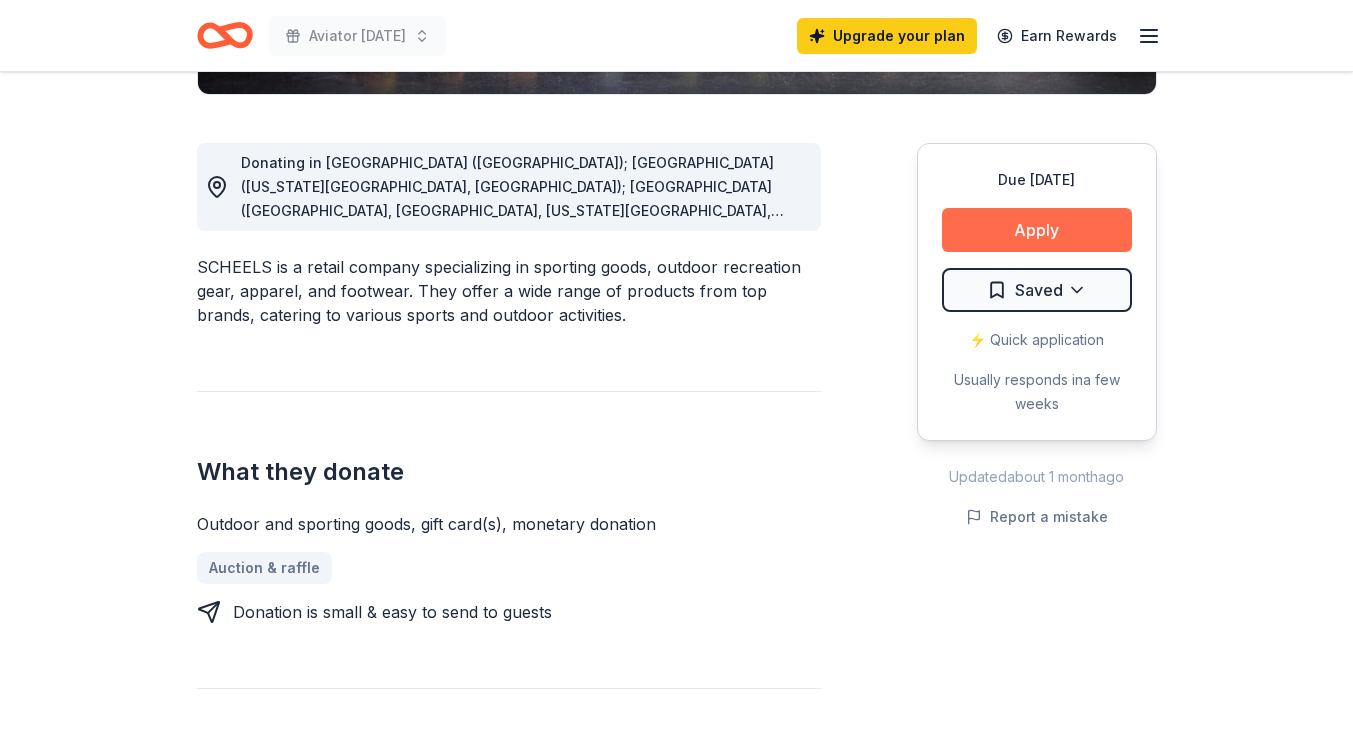 click on "Apply" at bounding box center [1037, 230] 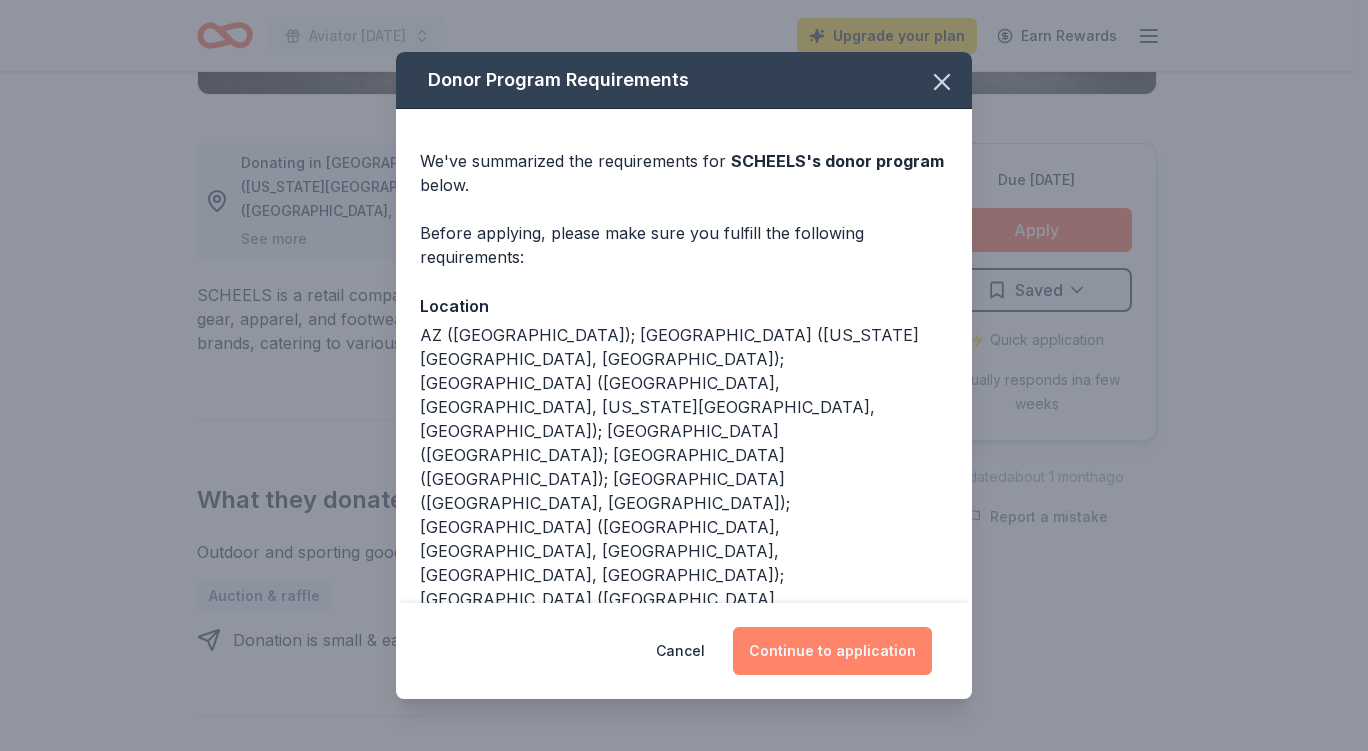 click on "Continue to application" at bounding box center (832, 651) 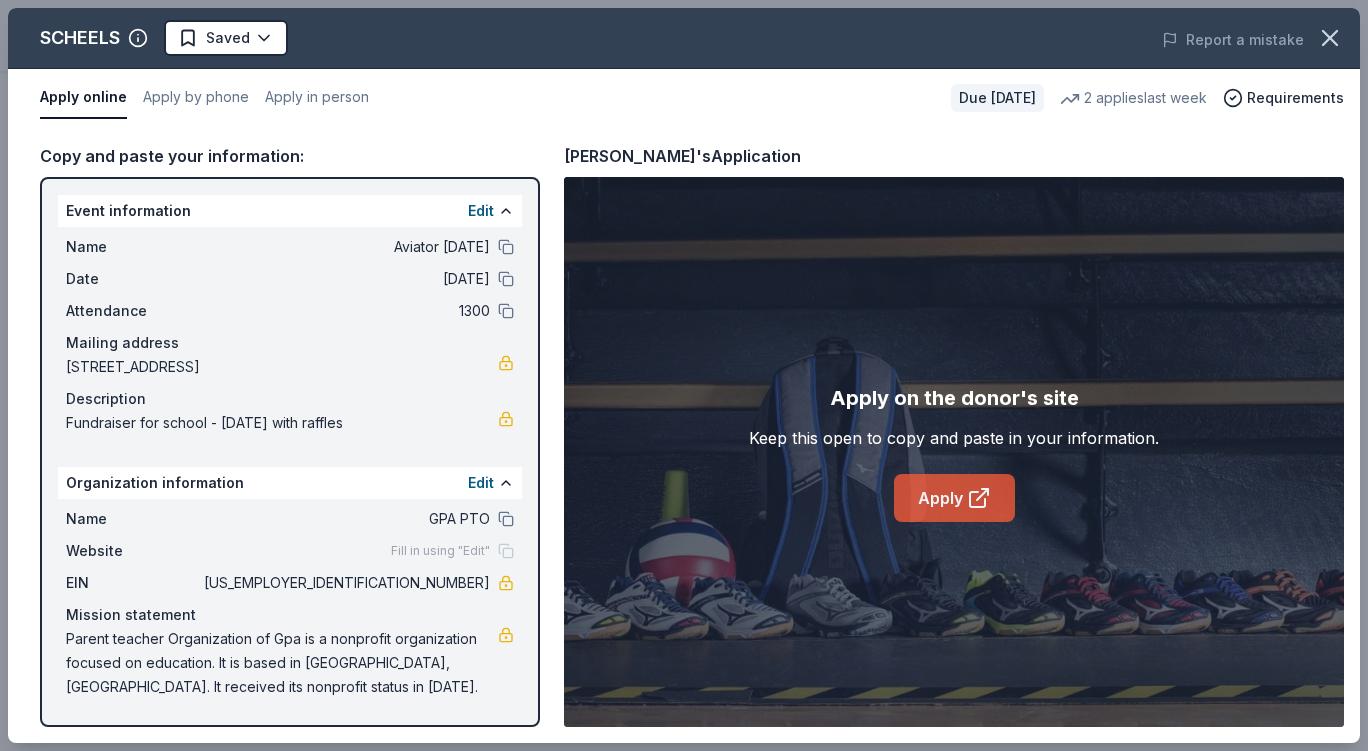 click on "Apply" at bounding box center (954, 498) 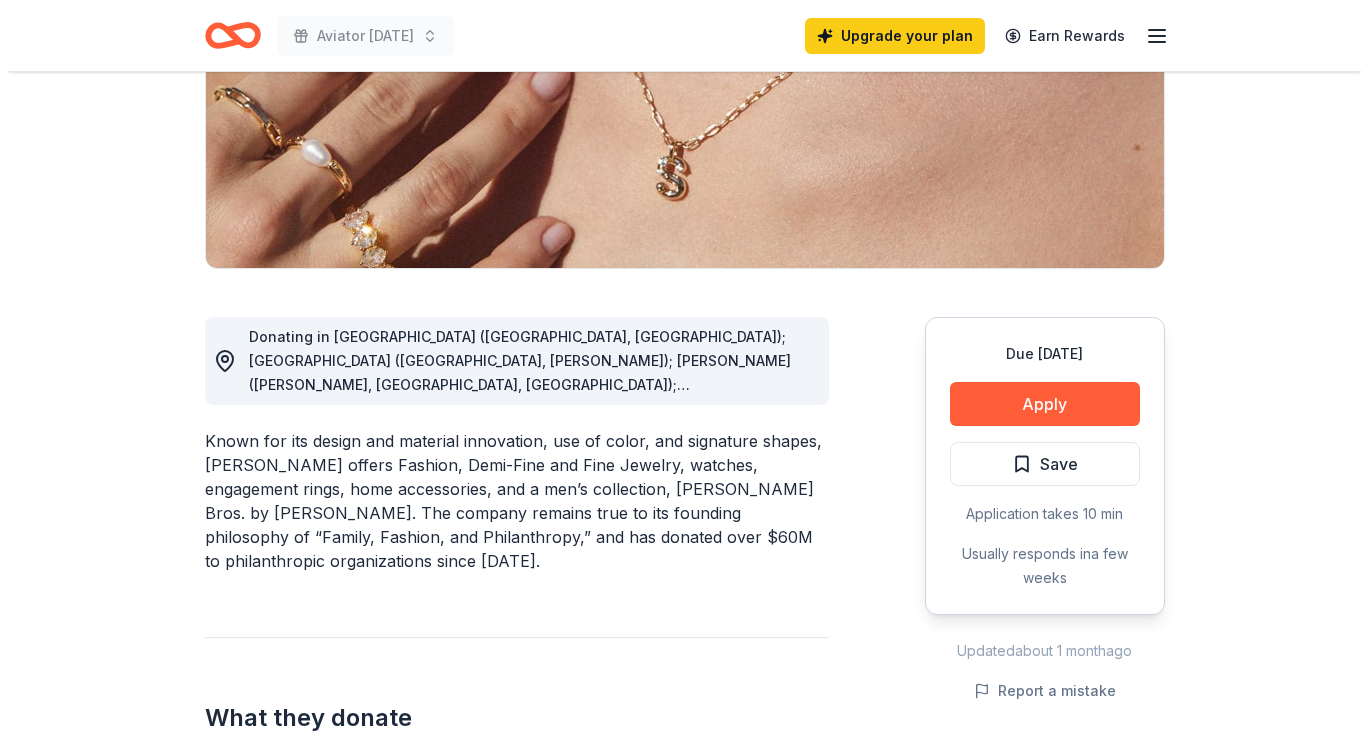 scroll, scrollTop: 341, scrollLeft: 0, axis: vertical 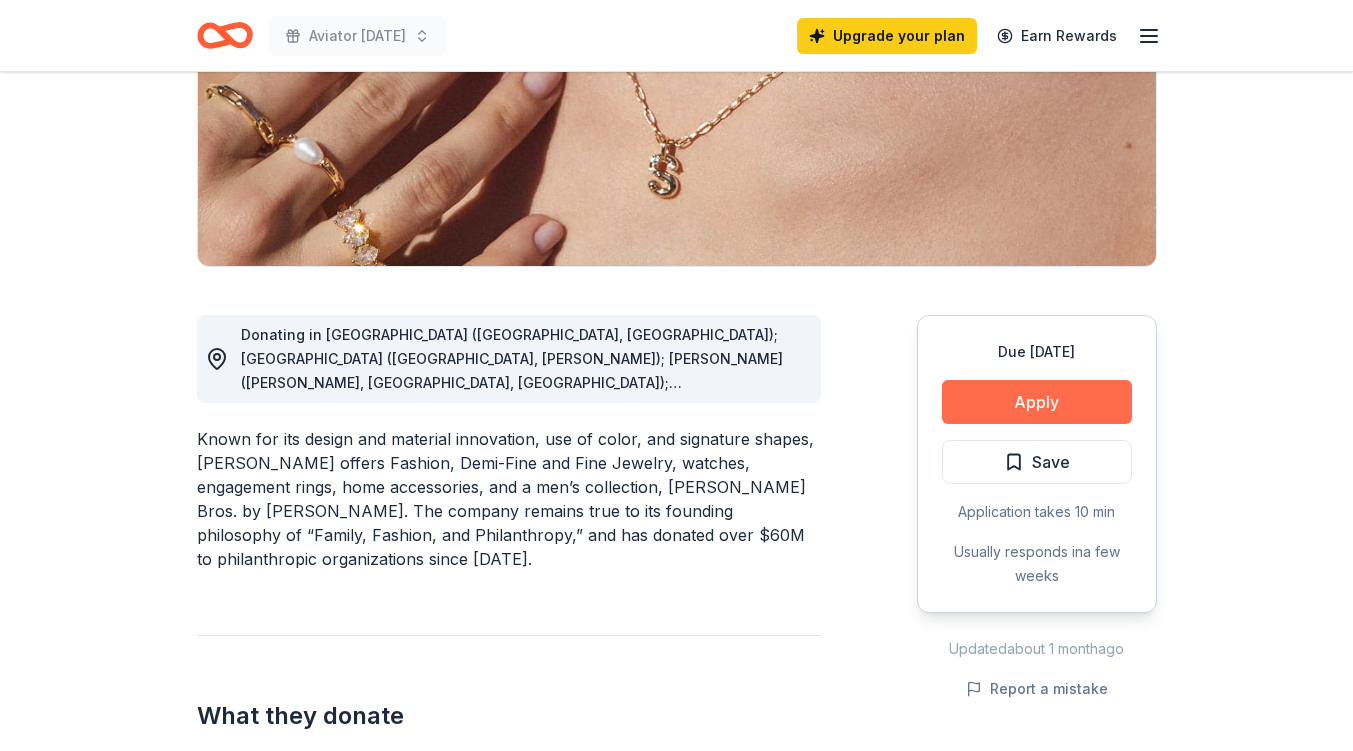 click on "Apply" at bounding box center [1037, 402] 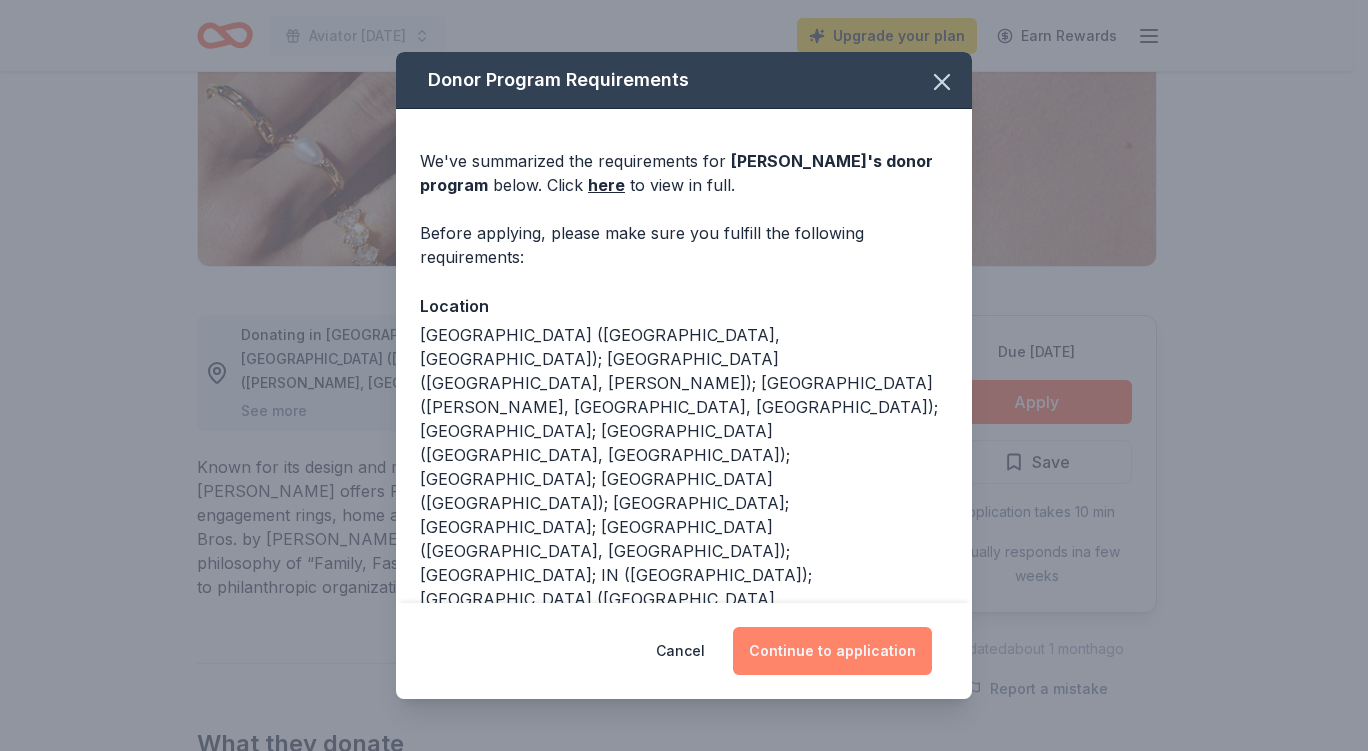click on "Continue to application" at bounding box center (832, 651) 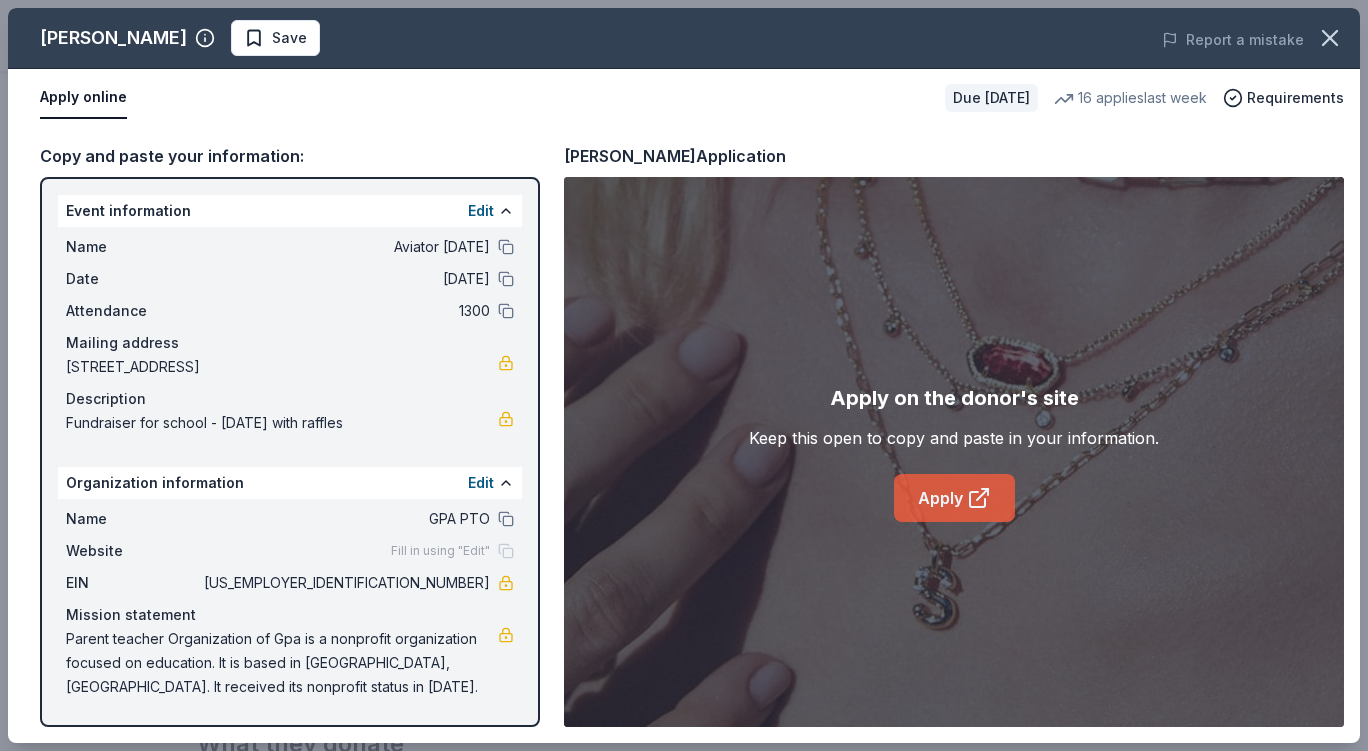 click on "Apply" at bounding box center (954, 498) 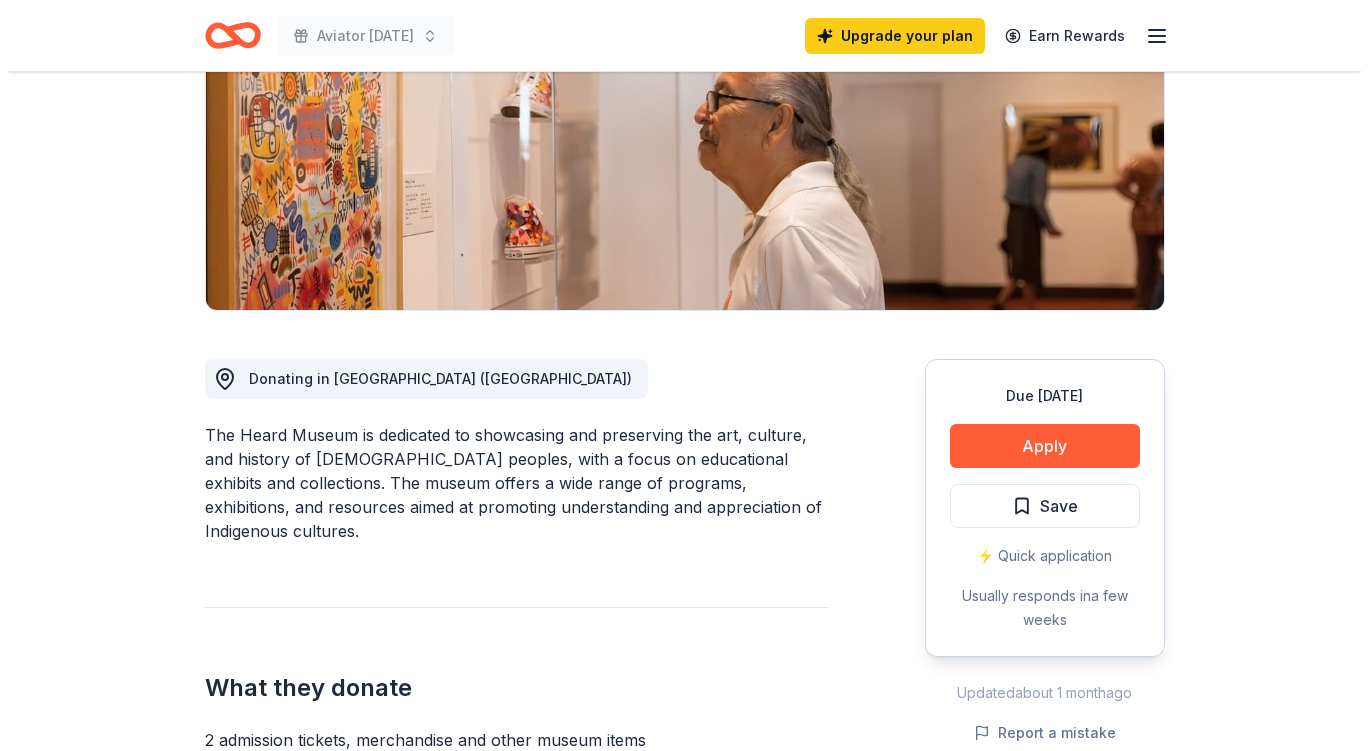 scroll, scrollTop: 300, scrollLeft: 0, axis: vertical 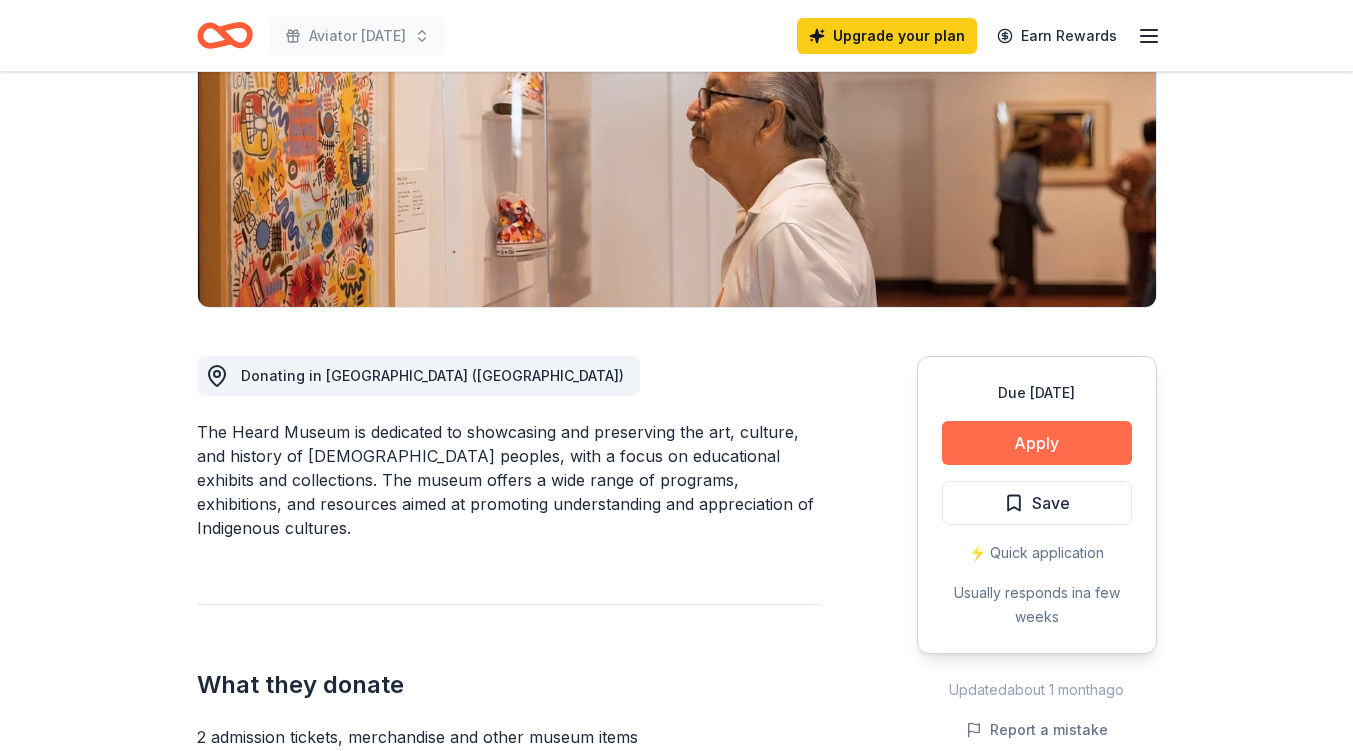 click on "Apply" at bounding box center [1037, 443] 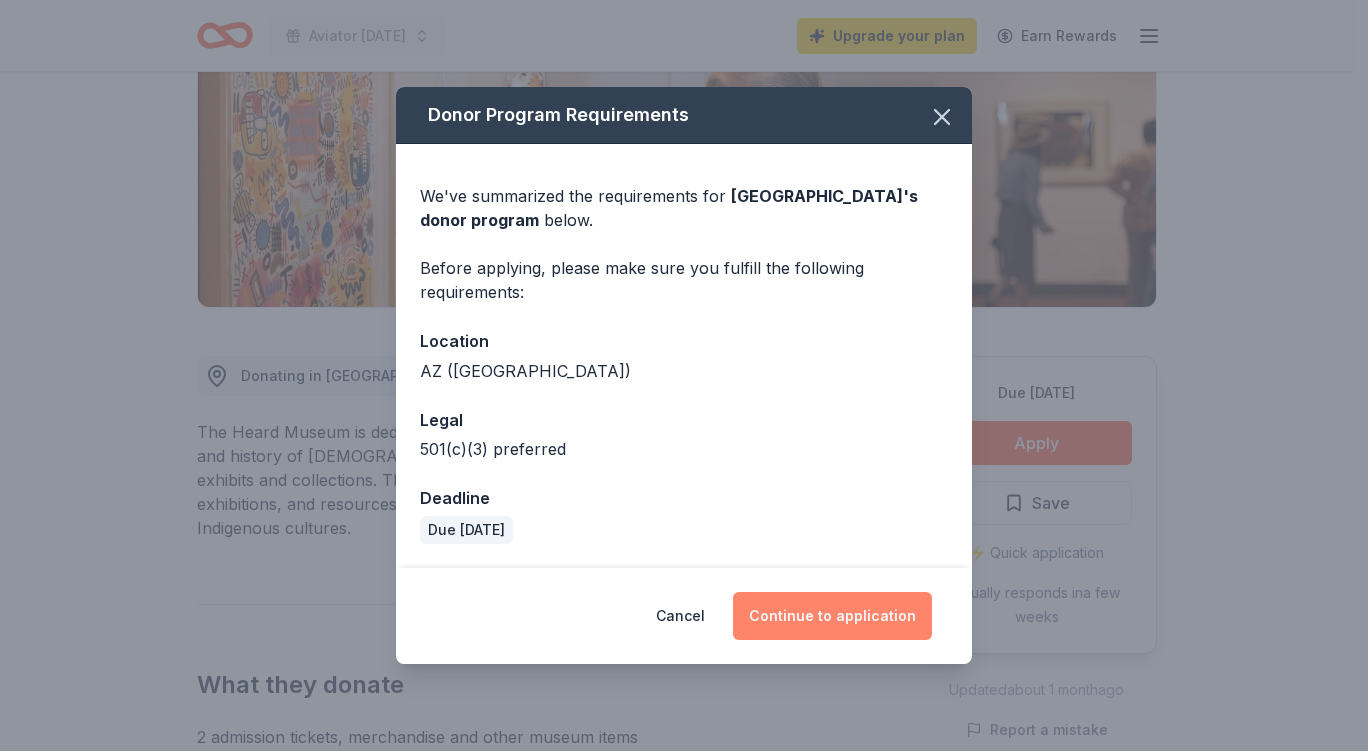 click on "Continue to application" at bounding box center [832, 616] 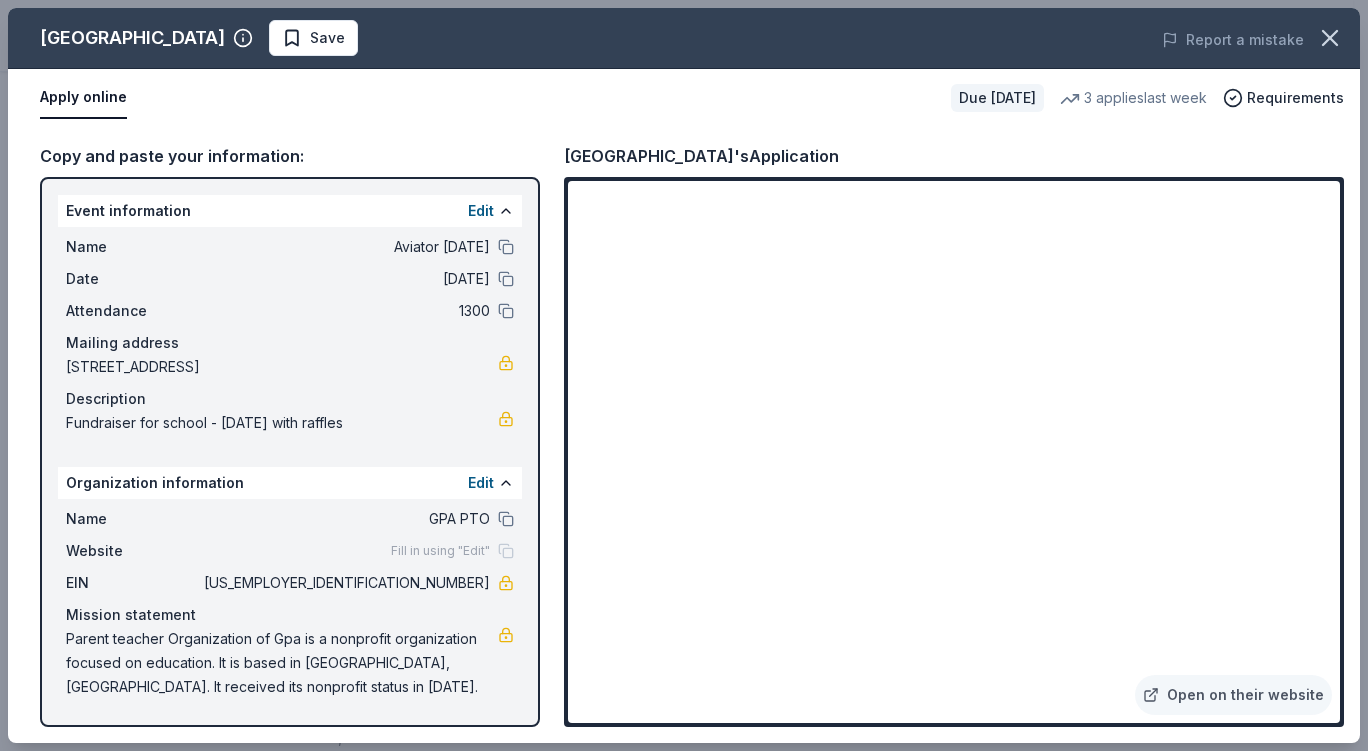 click at bounding box center (1330, 38) 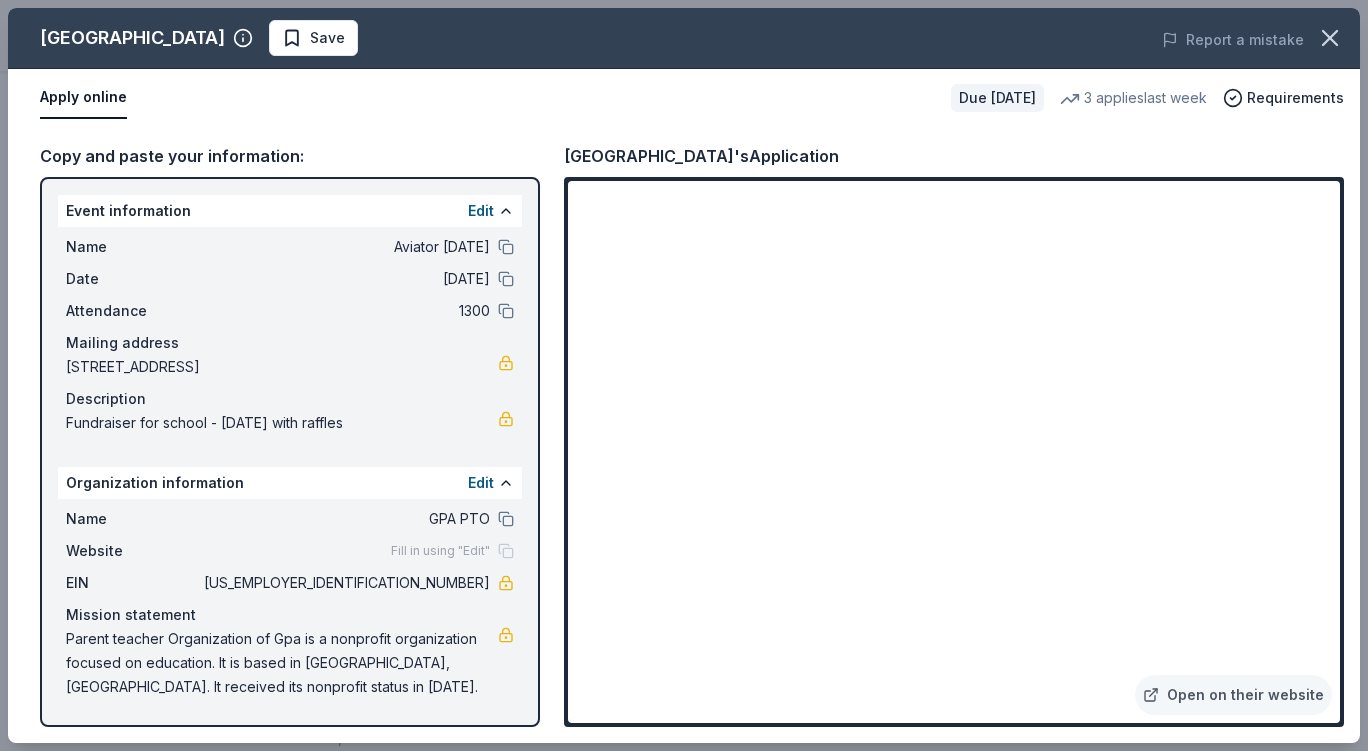 click on "Report a mistake" at bounding box center [1097, 40] 